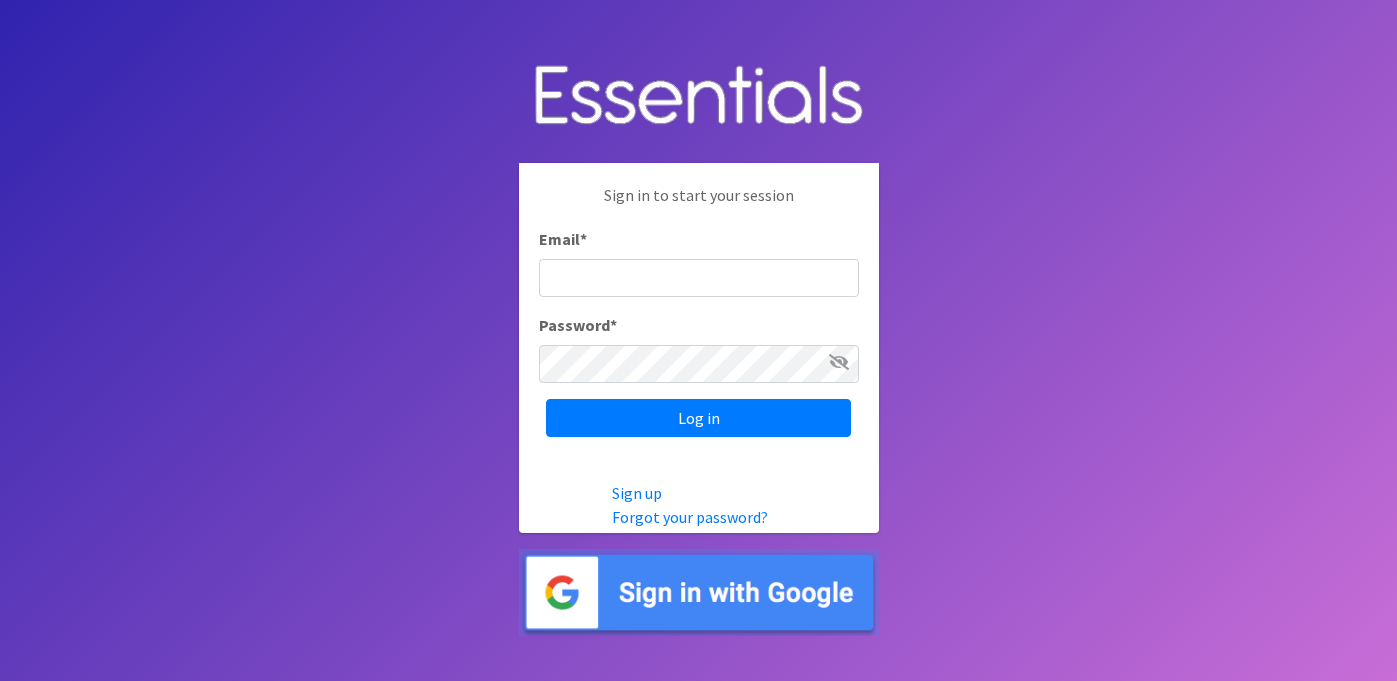 scroll, scrollTop: 0, scrollLeft: 0, axis: both 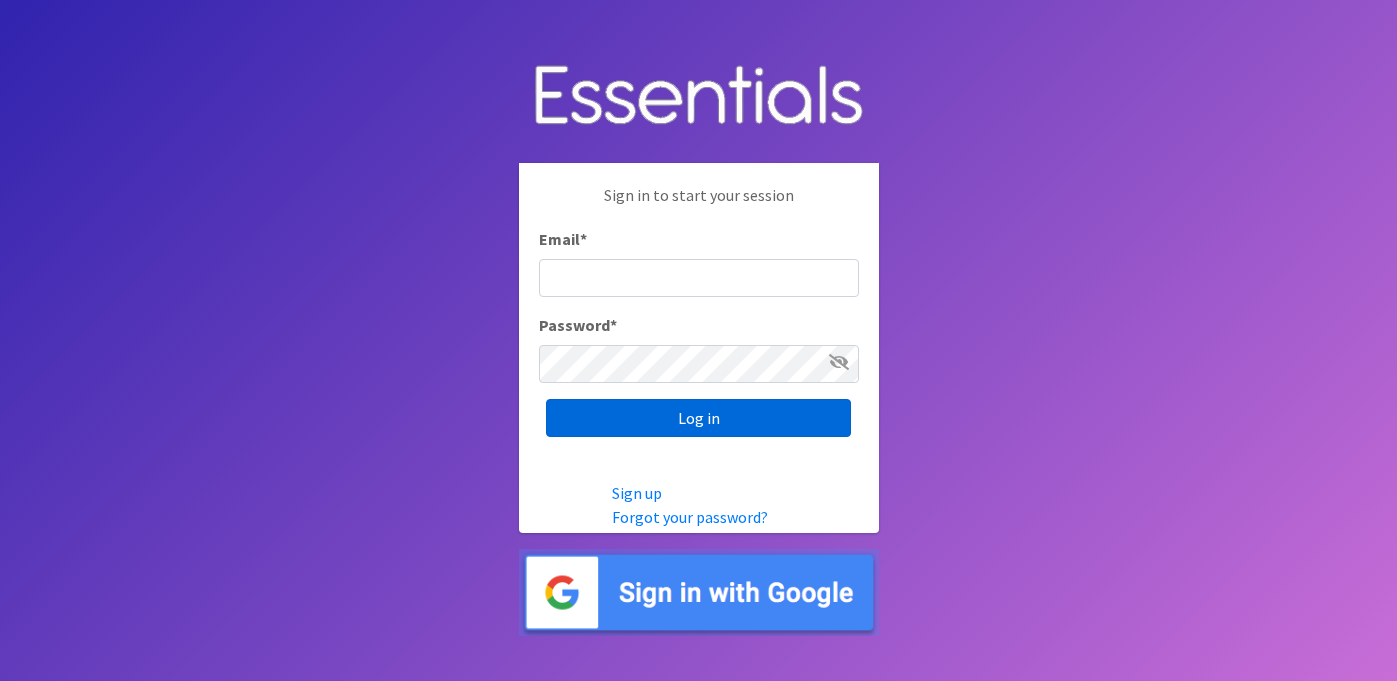 type on "[USERNAME]@example.com" 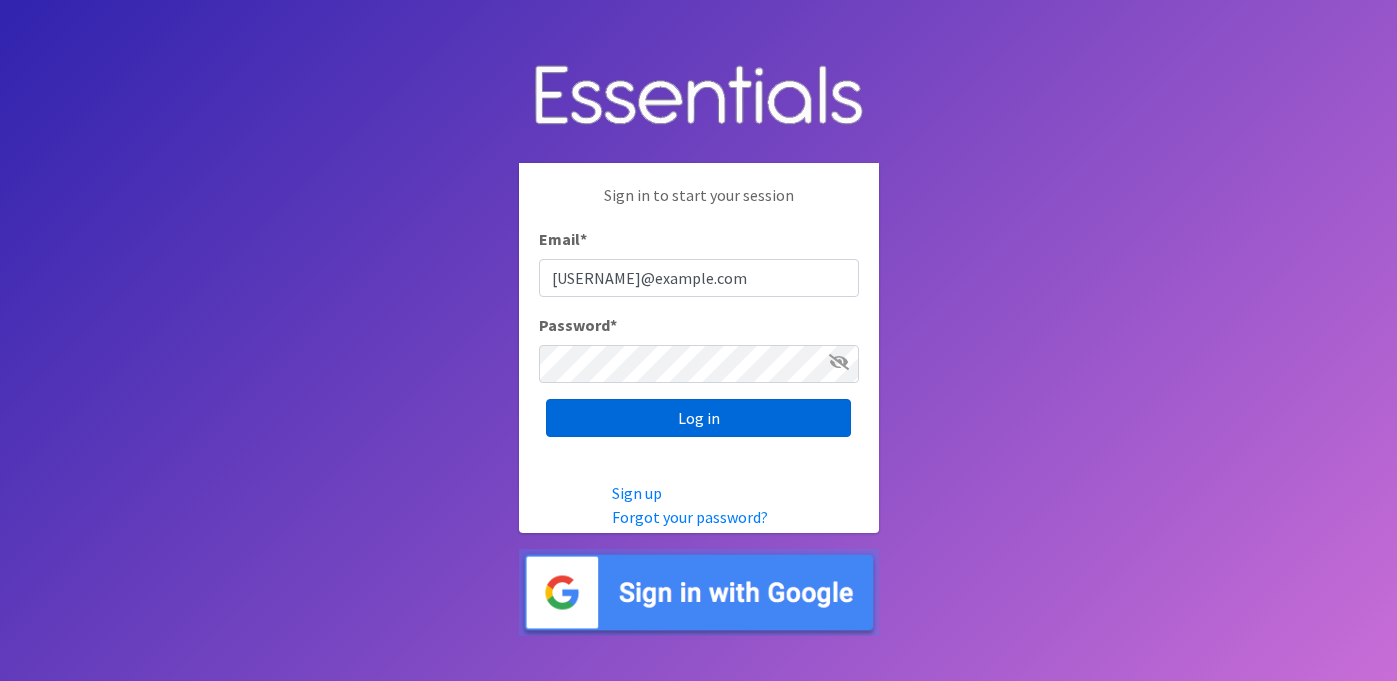 click on "Log in" at bounding box center (698, 418) 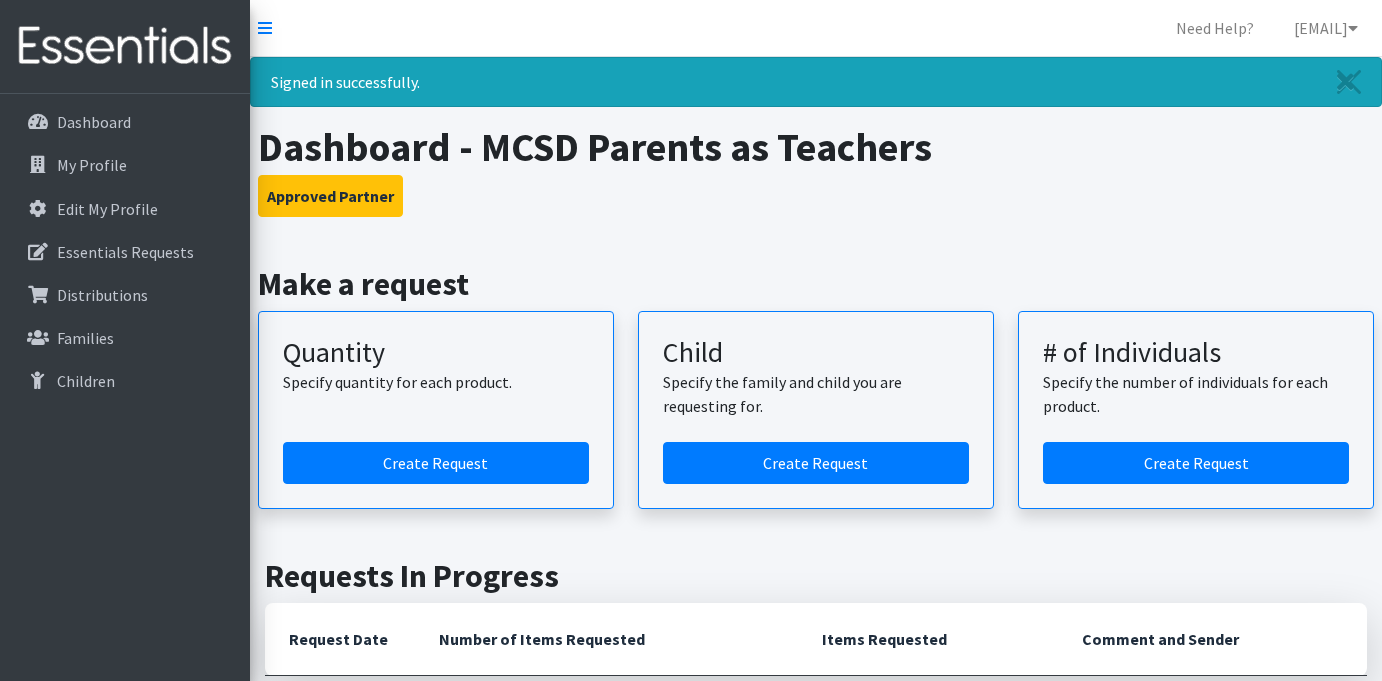 scroll, scrollTop: 0, scrollLeft: 0, axis: both 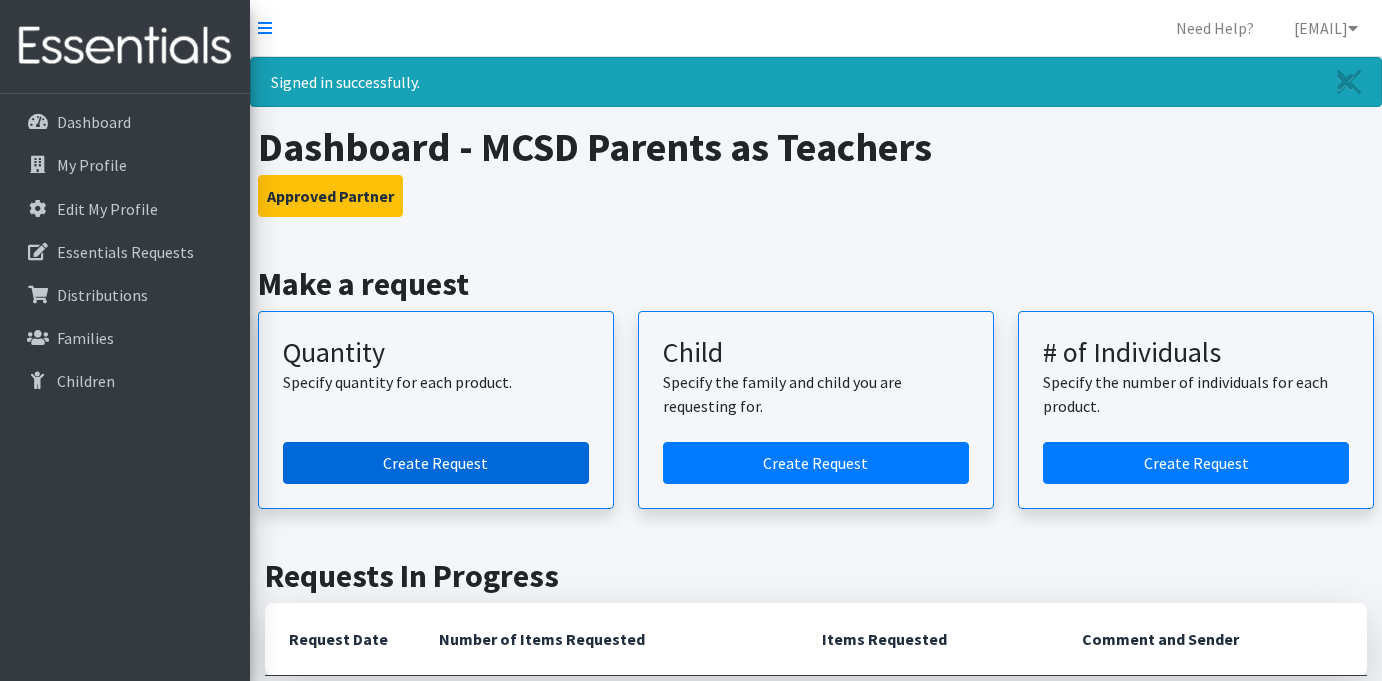 click on "Create Request" at bounding box center [436, 463] 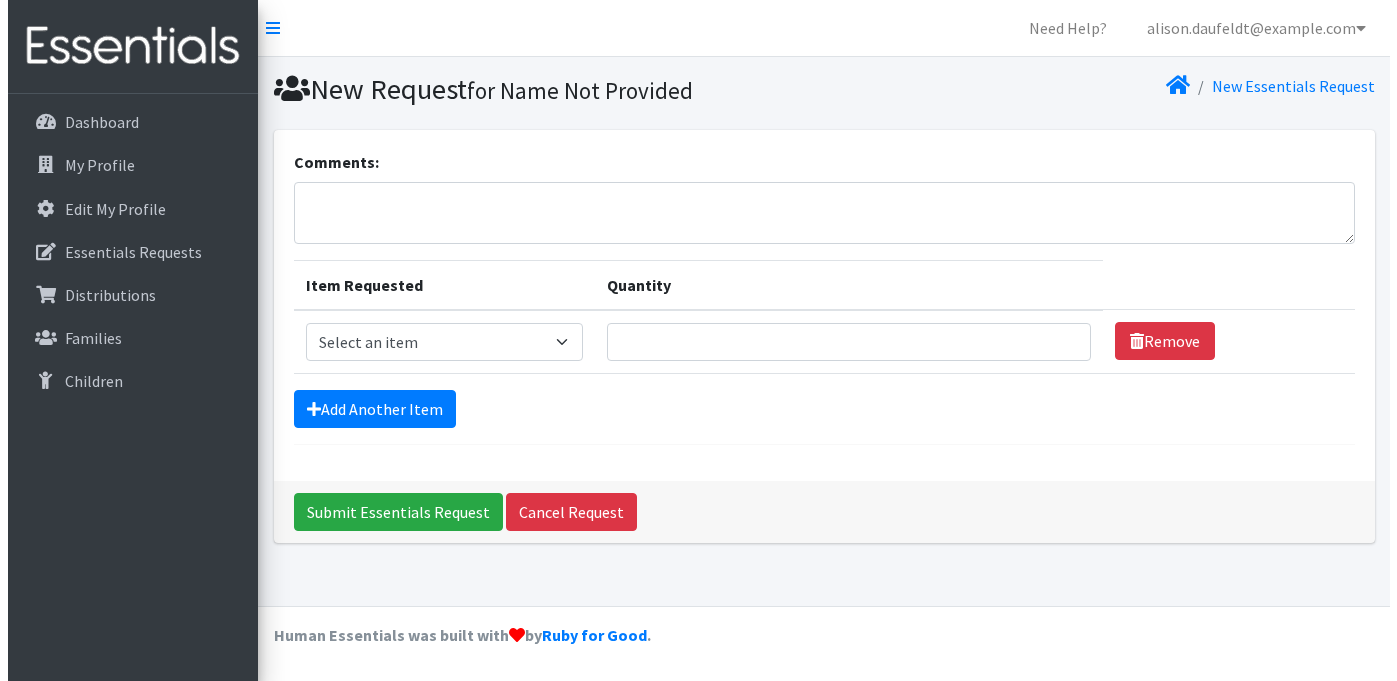 scroll, scrollTop: 0, scrollLeft: 0, axis: both 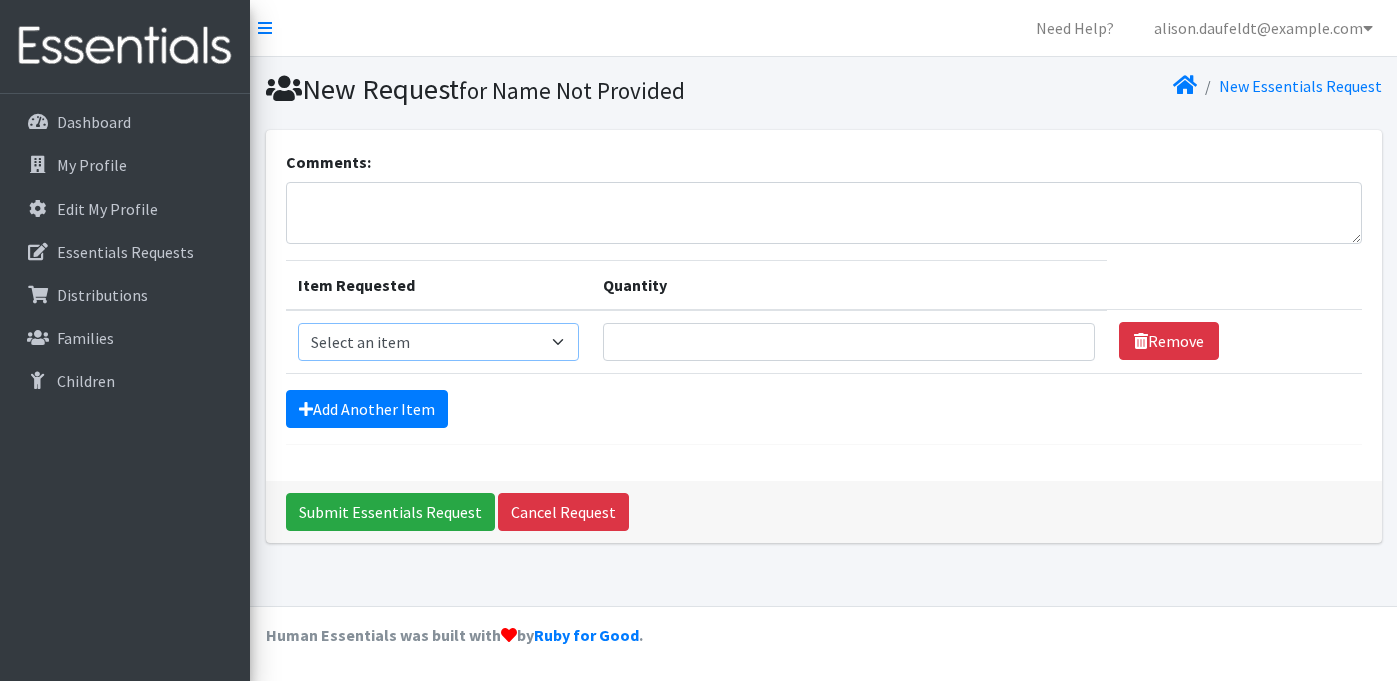click on "Select an item
Kids (Size 1)
Kids (Size 2)
Kids (Size 3)
Kids (Size 4)
Kids (Size 5)
Kids (Size 6)
Kids (Size 7)" at bounding box center [439, 342] 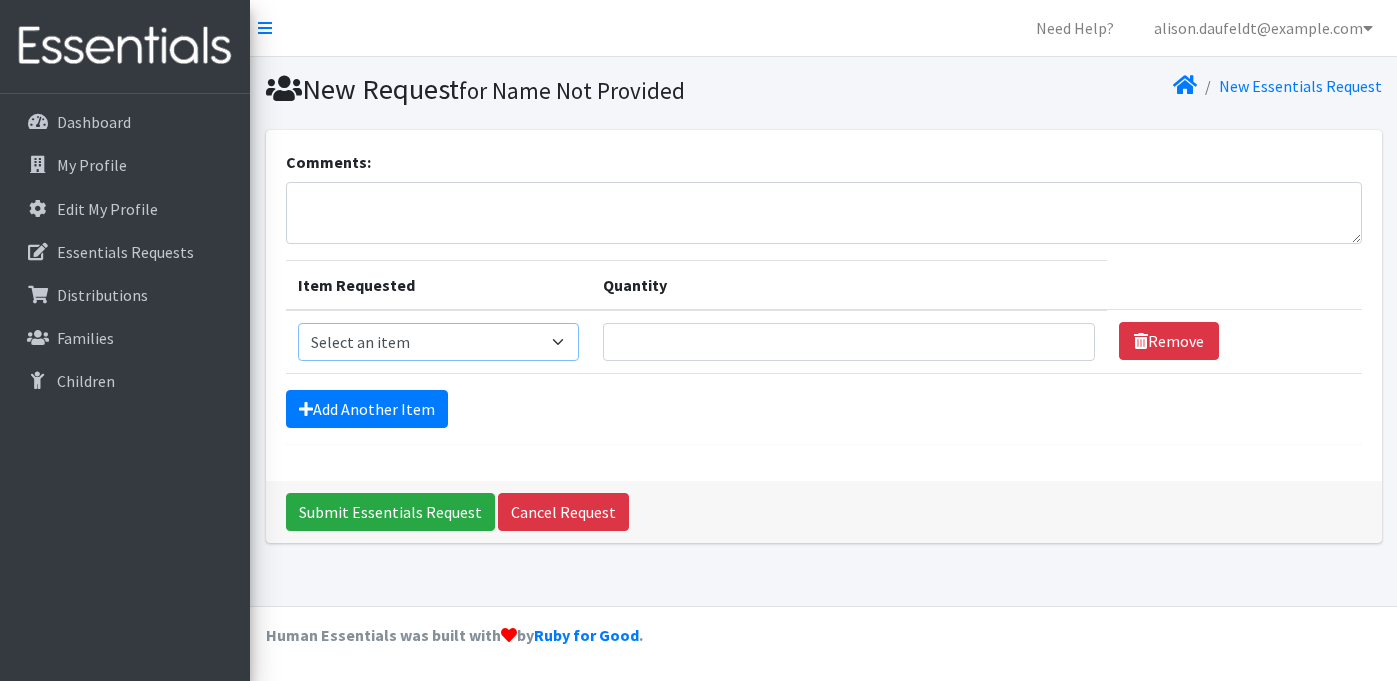 select on "2385" 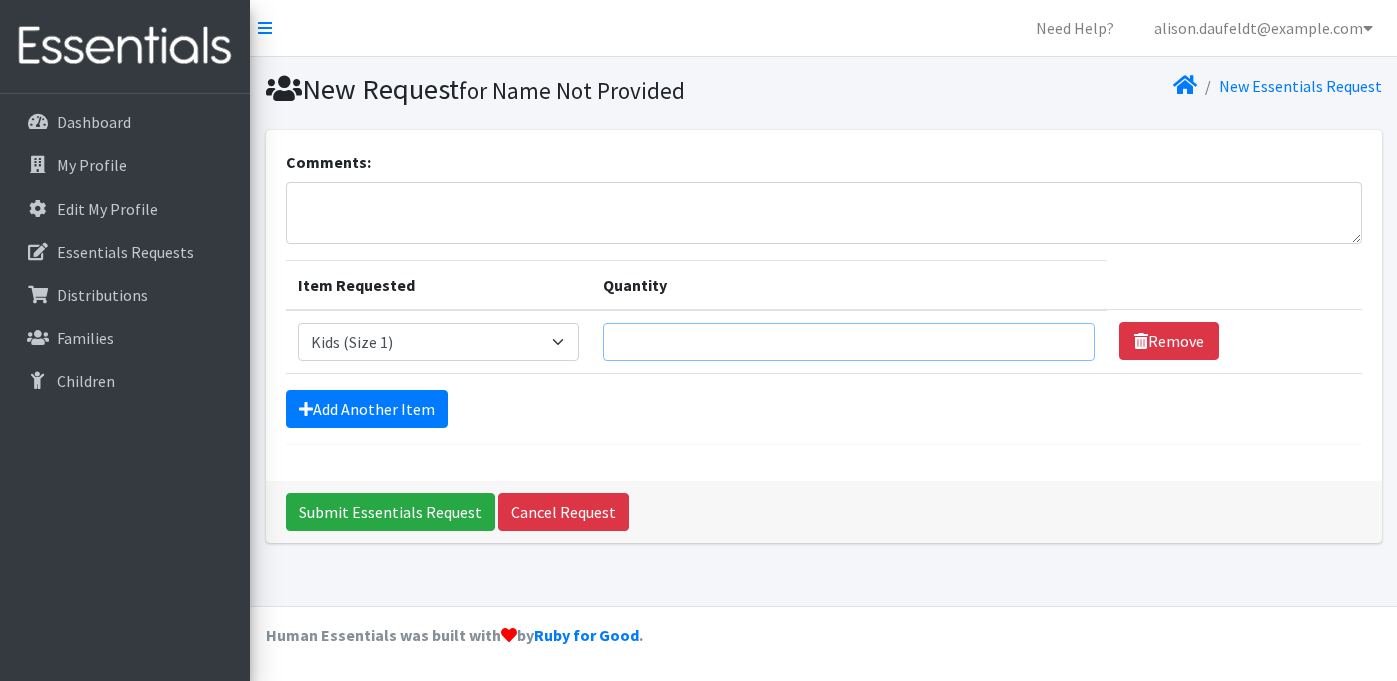 click on "Quantity" at bounding box center (848, 342) 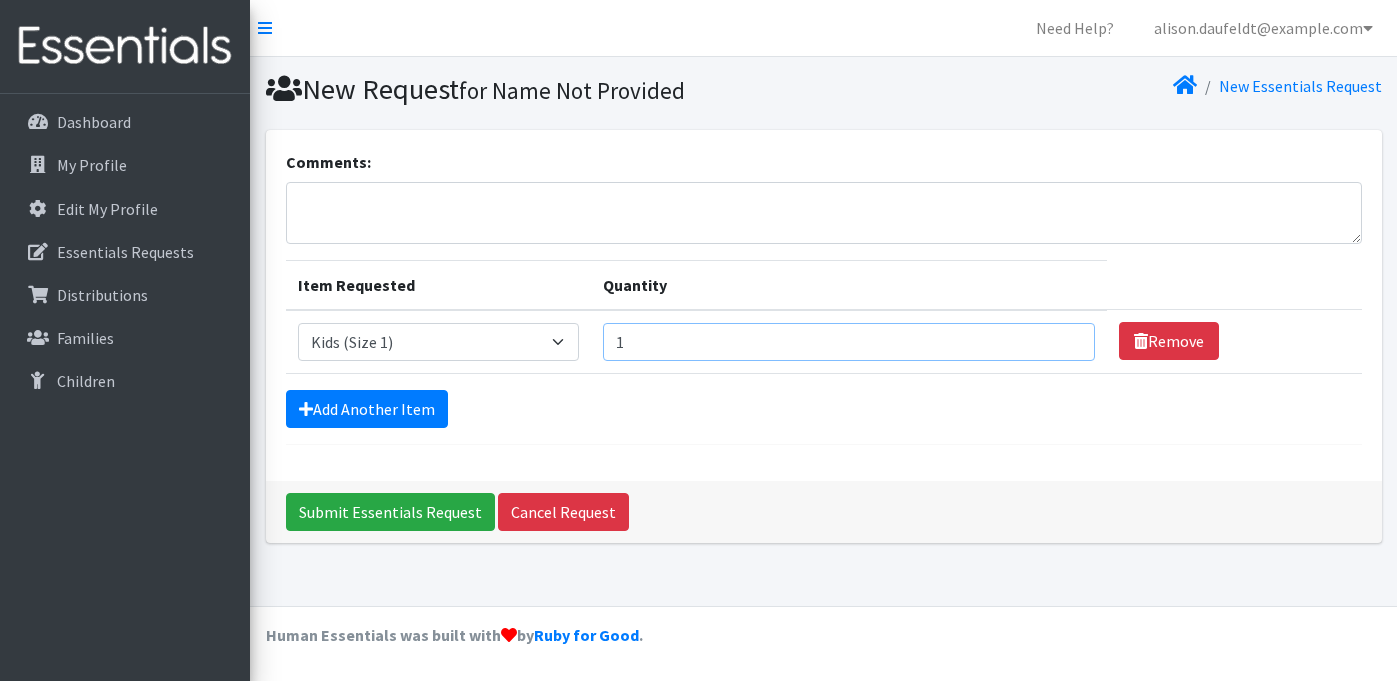 type on "1" 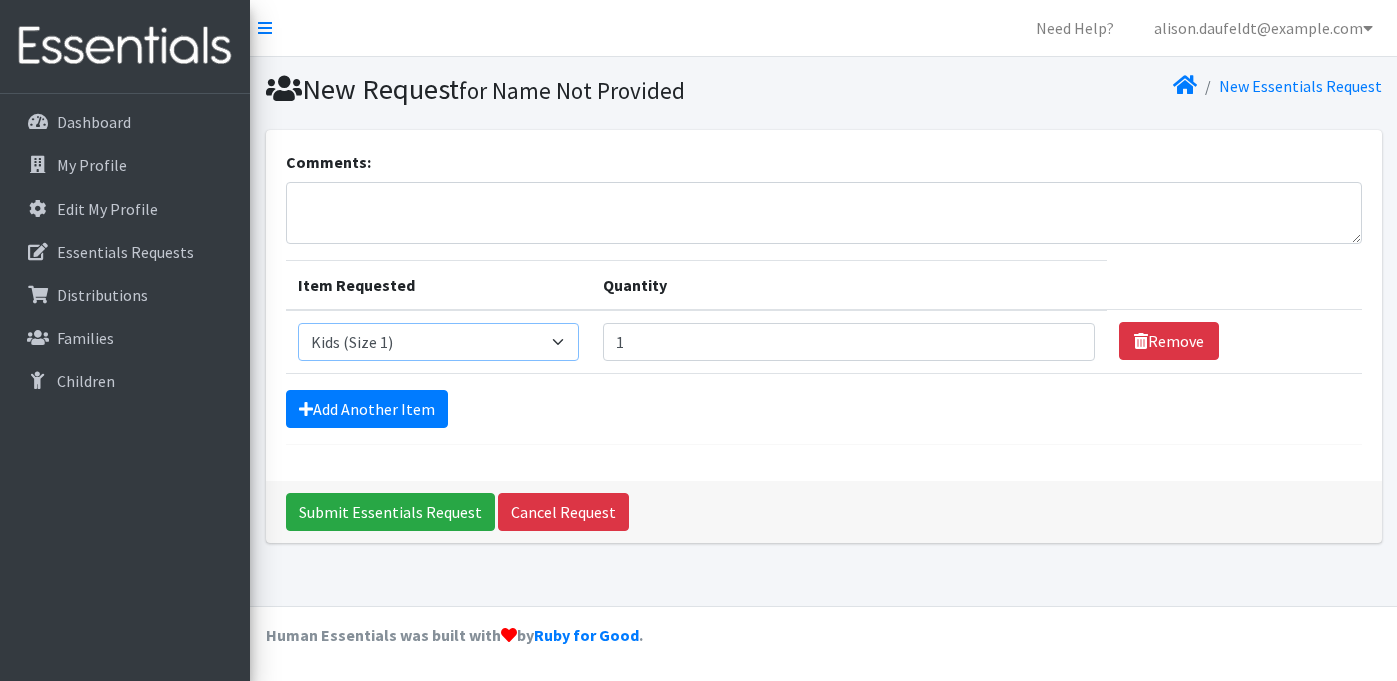 click on "Select an item
Kids (Size 1)
Kids (Size 2)
Kids (Size 3)
Kids (Size 4)
Kids (Size 5)
Kids (Size 6)
Kids (Size 7)" at bounding box center (439, 342) 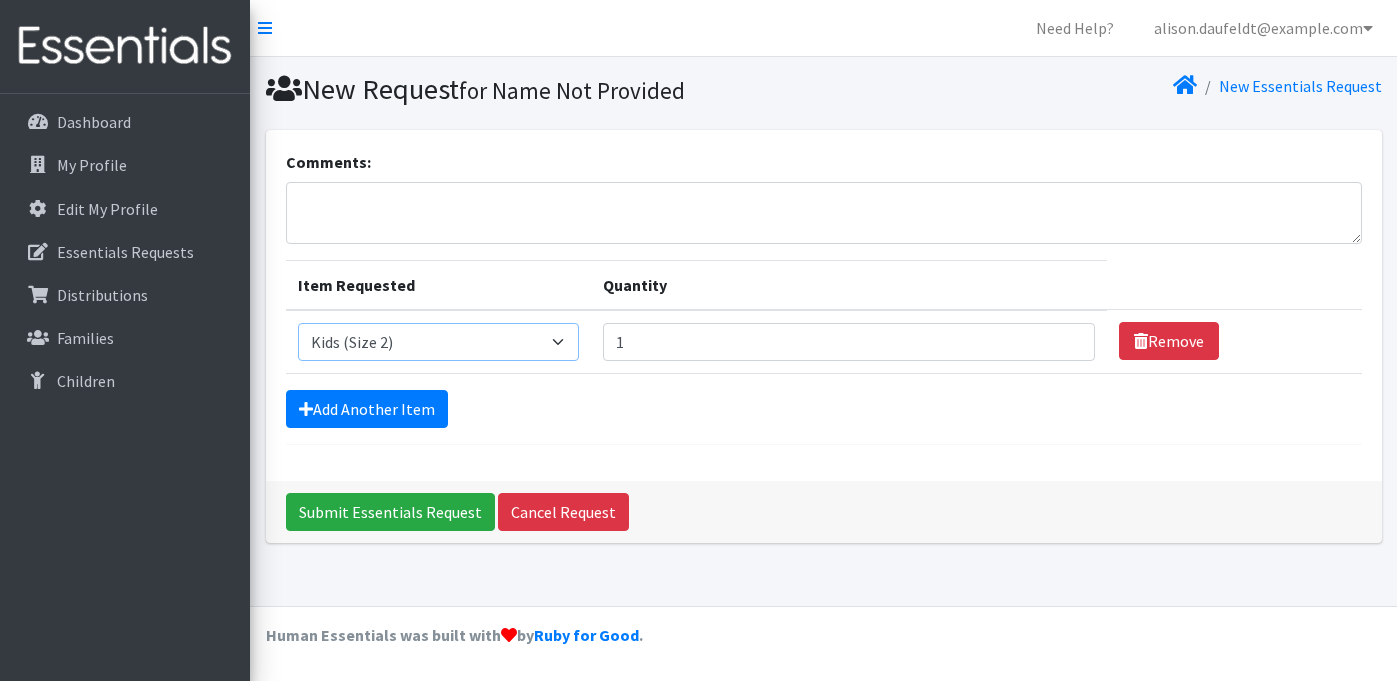 click on "Select an item
Kids (Size 1)
Kids (Size 2)
Kids (Size 3)
Kids (Size 4)
Kids (Size 5)
Kids (Size 6)
Kids (Size 7)" at bounding box center [439, 342] 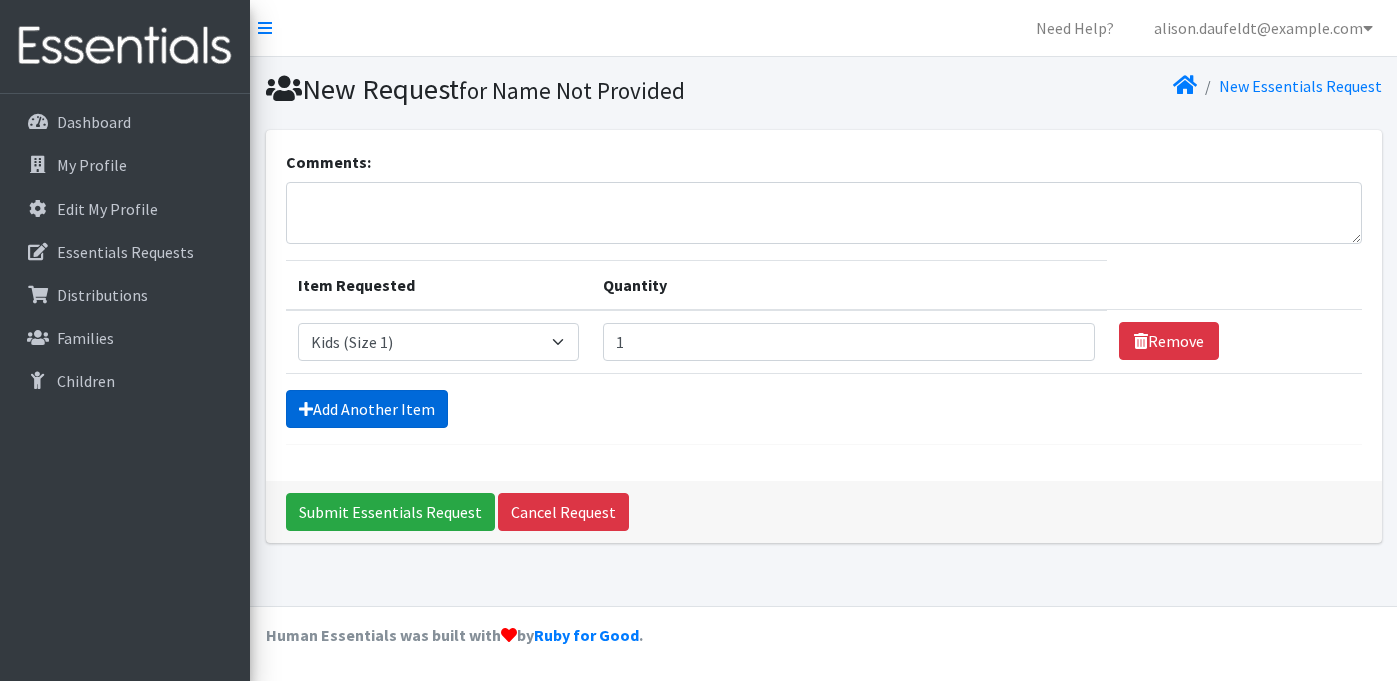 click on "Add Another Item" at bounding box center [367, 409] 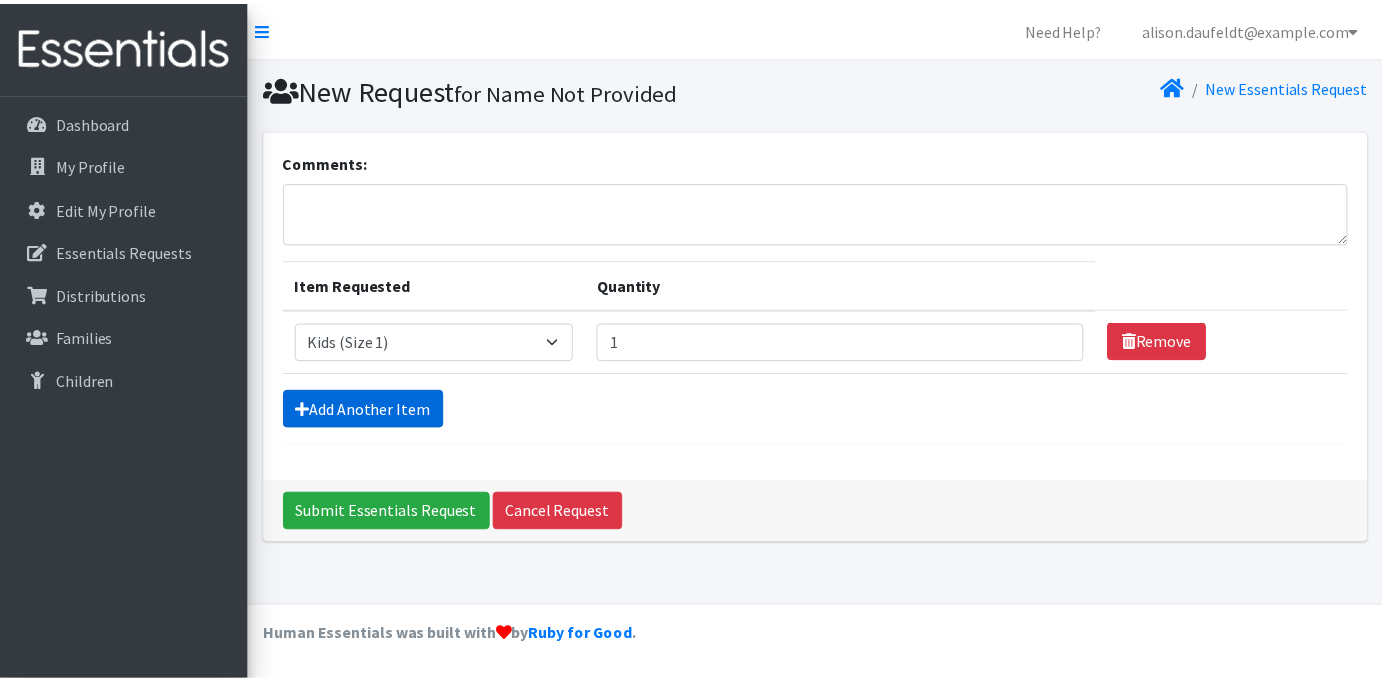 scroll, scrollTop: 15, scrollLeft: 0, axis: vertical 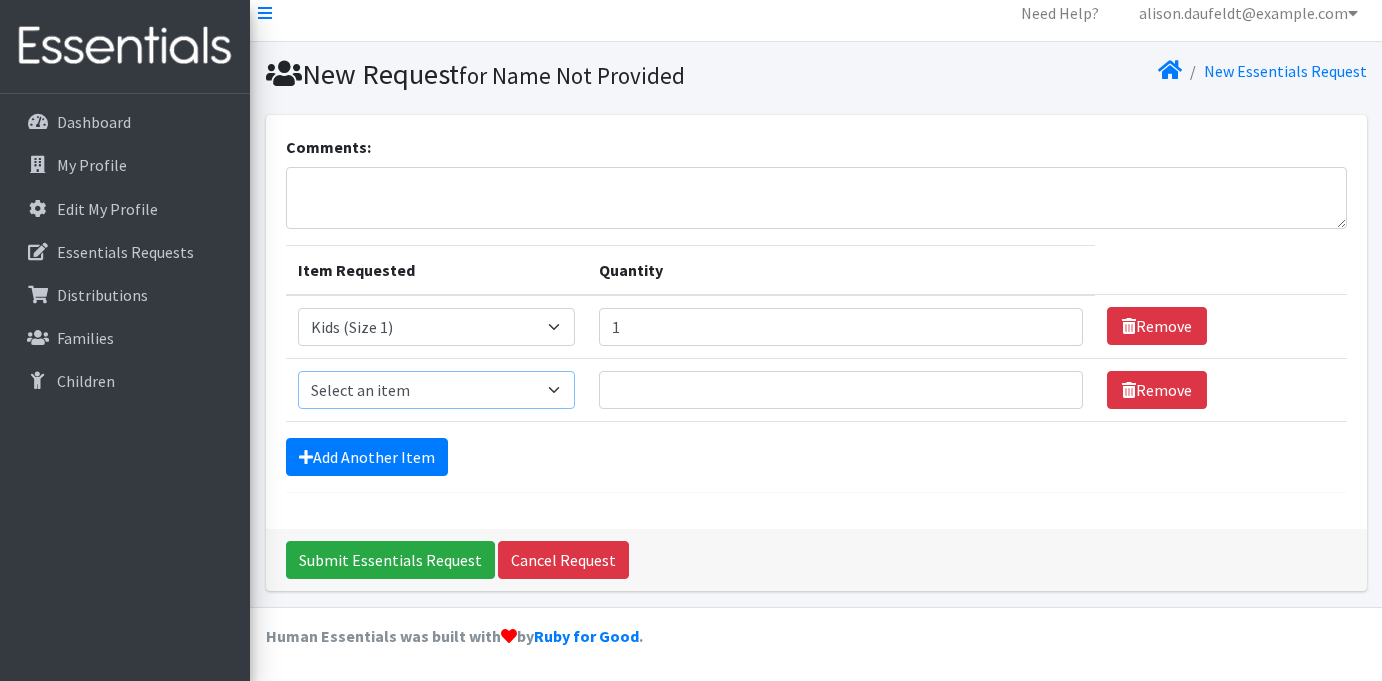 click on "Select an item
Kids (Size 1)
Kids (Size 2)
Kids (Size 3)
Kids (Size 4)
Kids (Size 5)
Kids (Size 6)
Kids (Size 7)" at bounding box center (437, 390) 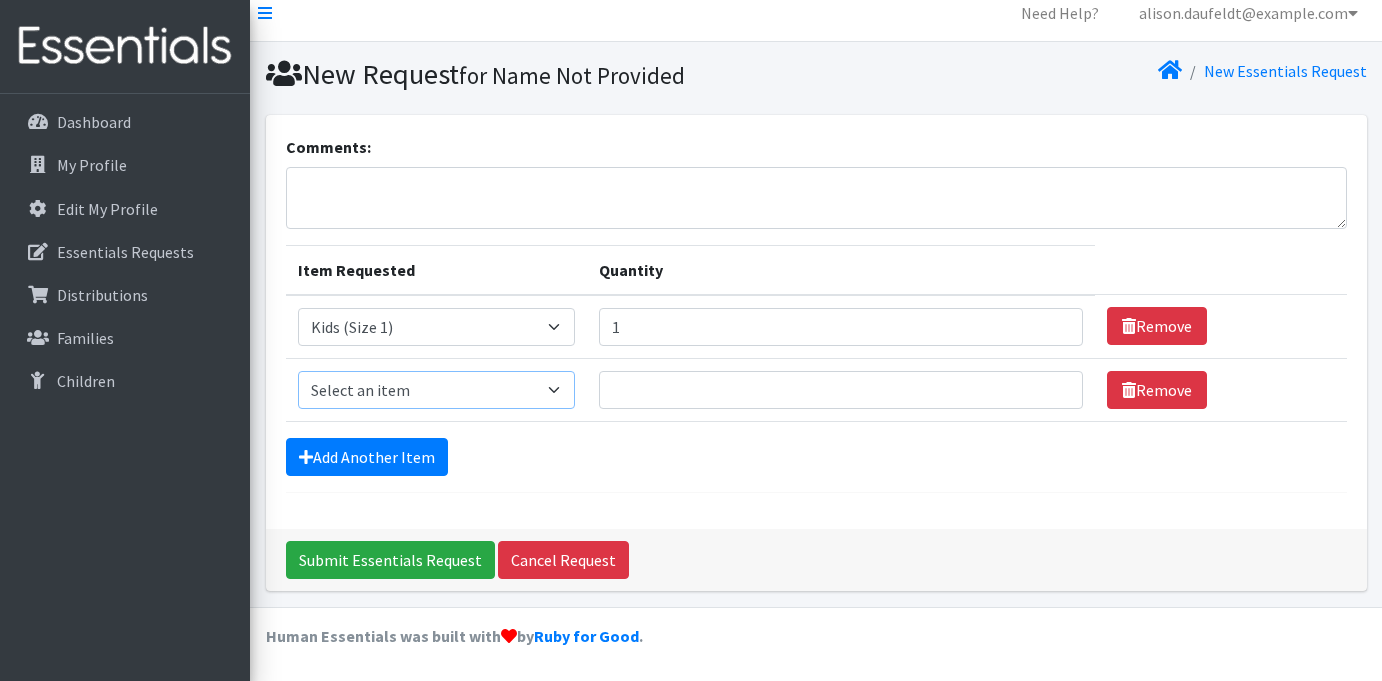 select on "2386" 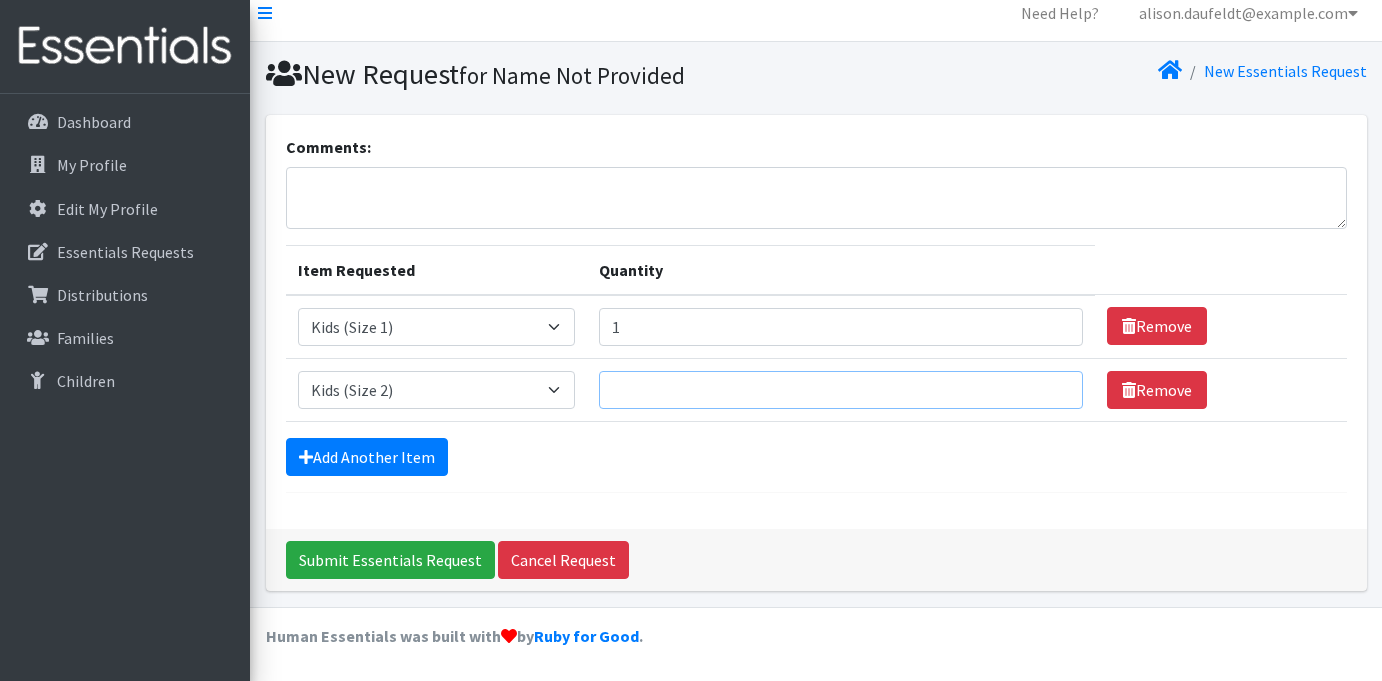 click on "Quantity" at bounding box center [841, 390] 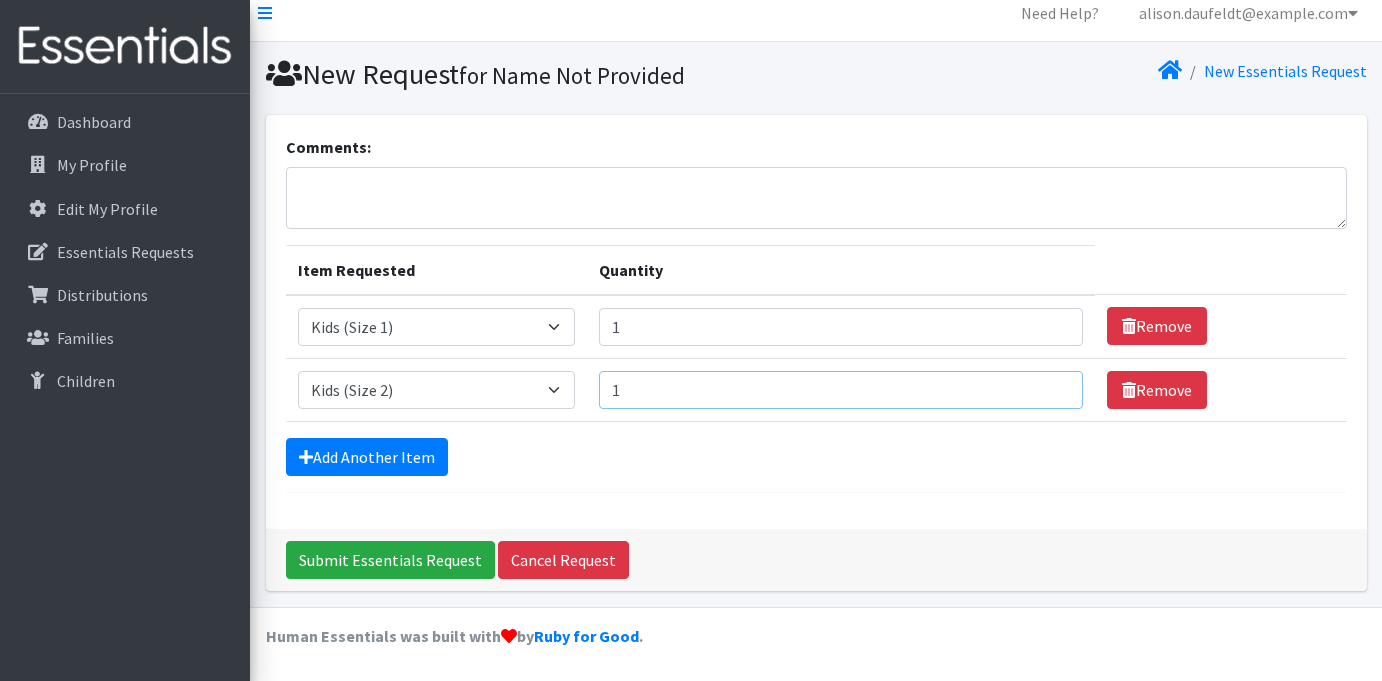 type on "1" 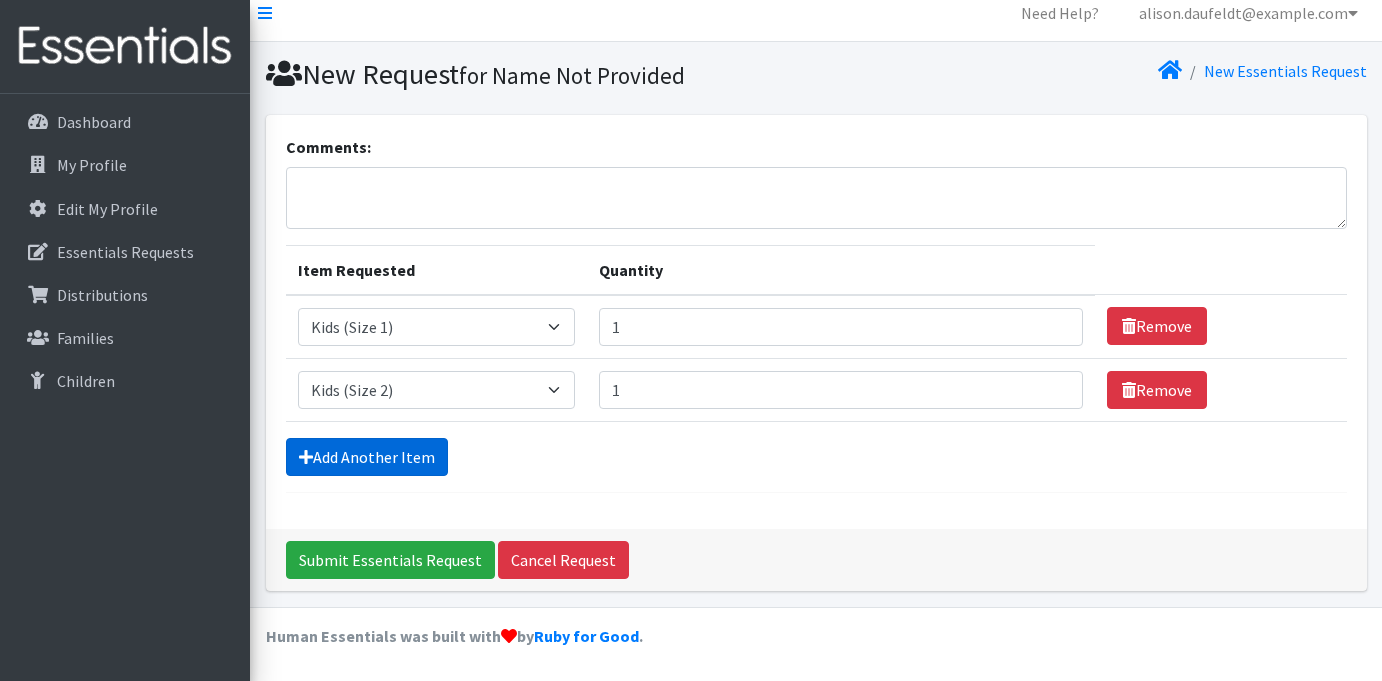 click on "Add Another Item" at bounding box center (367, 457) 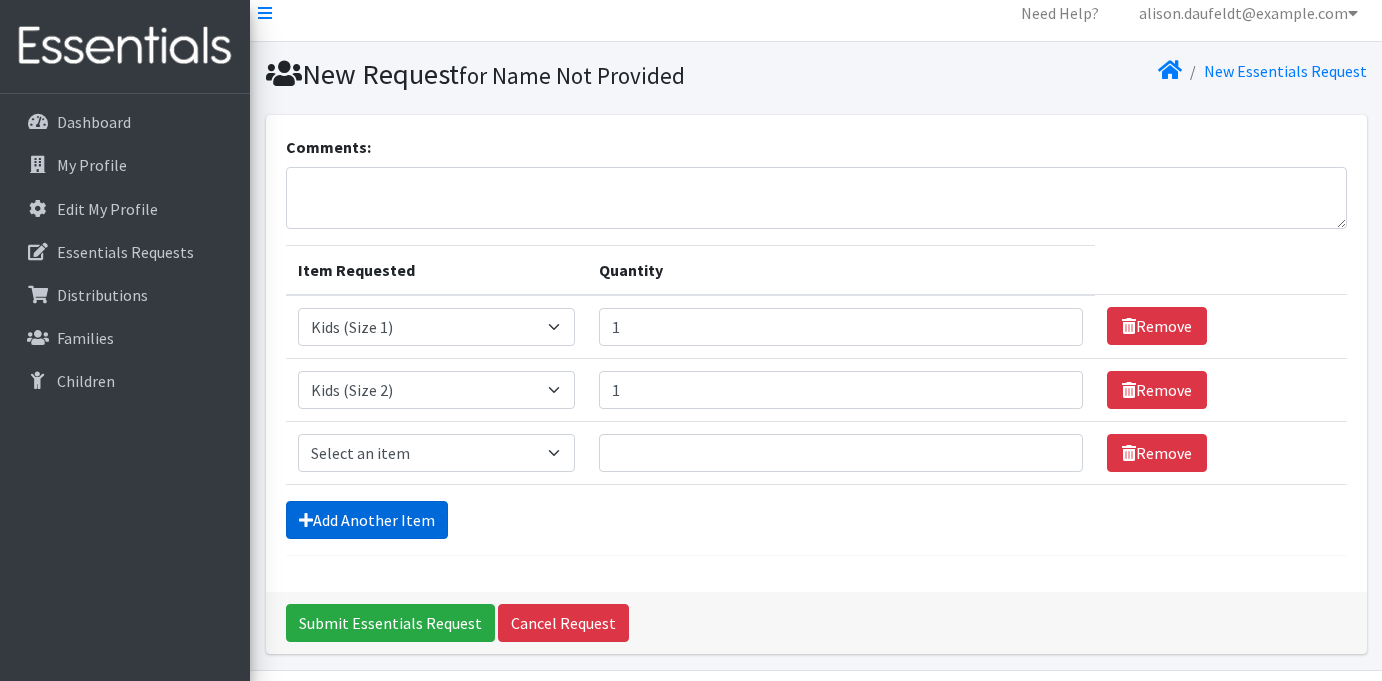 scroll, scrollTop: 78, scrollLeft: 0, axis: vertical 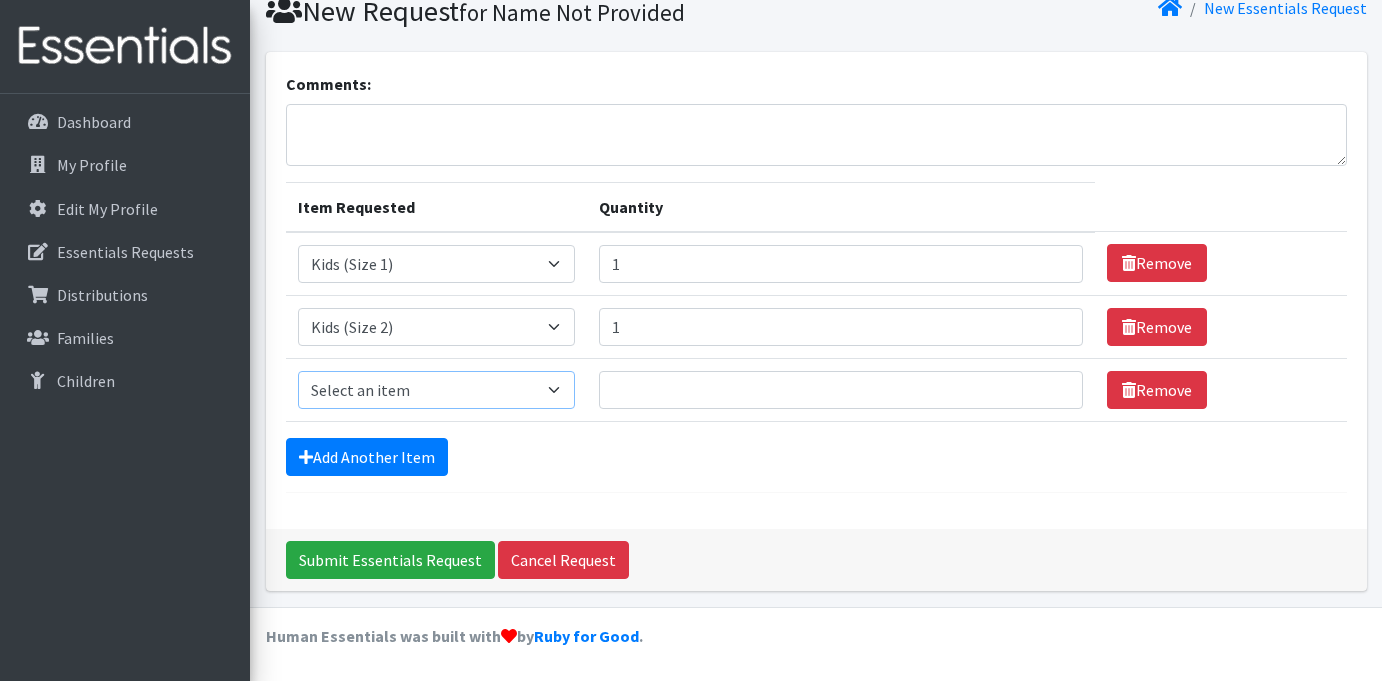 click on "Select an item
Kids (Size 1)
Kids (Size 2)
Kids (Size 3)
Kids (Size 4)
Kids (Size 5)
Kids (Size 6)
Kids (Size 7)" at bounding box center (437, 390) 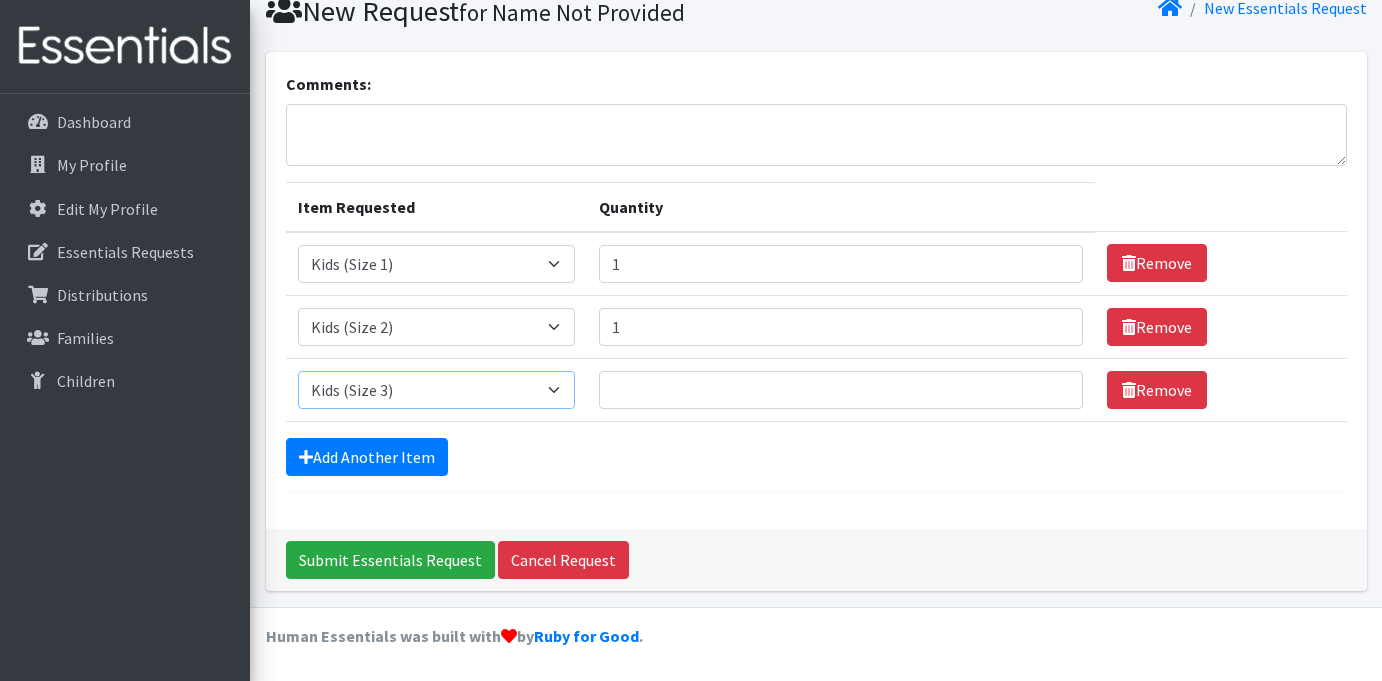 click on "Select an item
Kids (Size 1)
Kids (Size 2)
Kids (Size 3)
Kids (Size 4)
Kids (Size 5)
Kids (Size 6)
Kids (Size 7)" at bounding box center (437, 390) 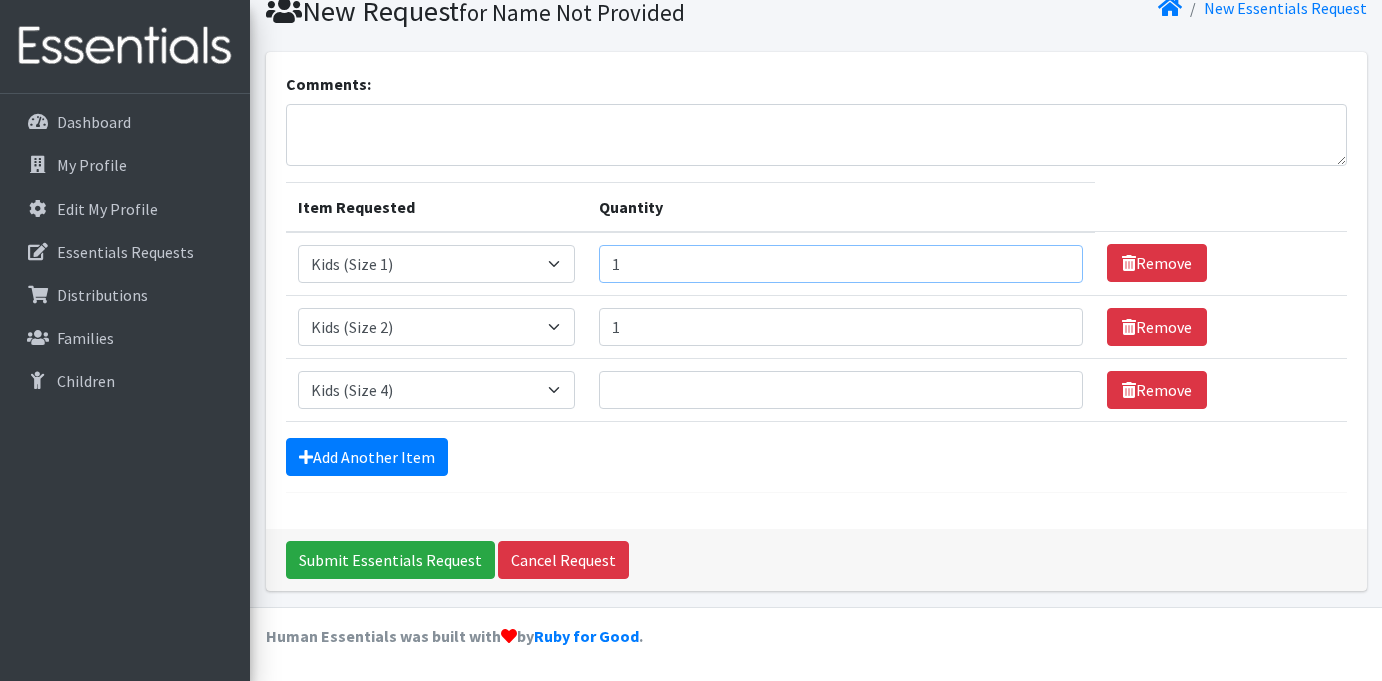 click on "1" at bounding box center [841, 264] 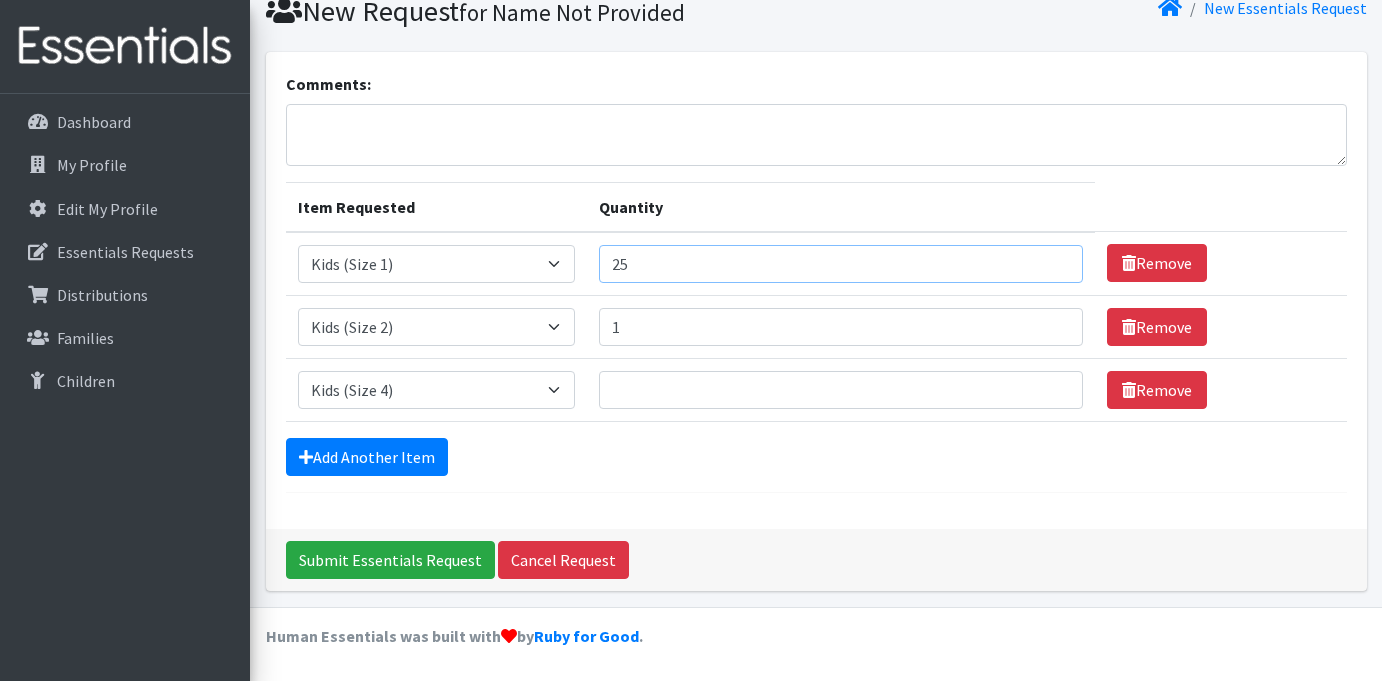 type on "25" 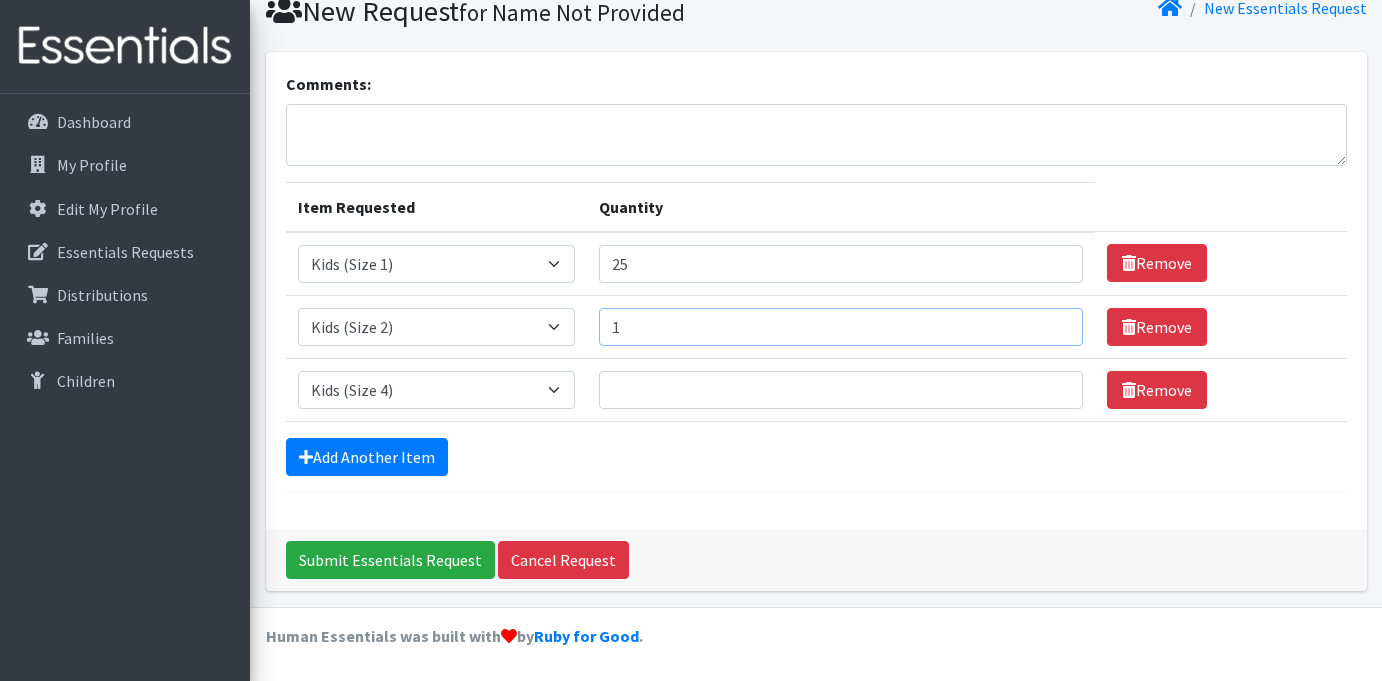 click on "1" at bounding box center [841, 327] 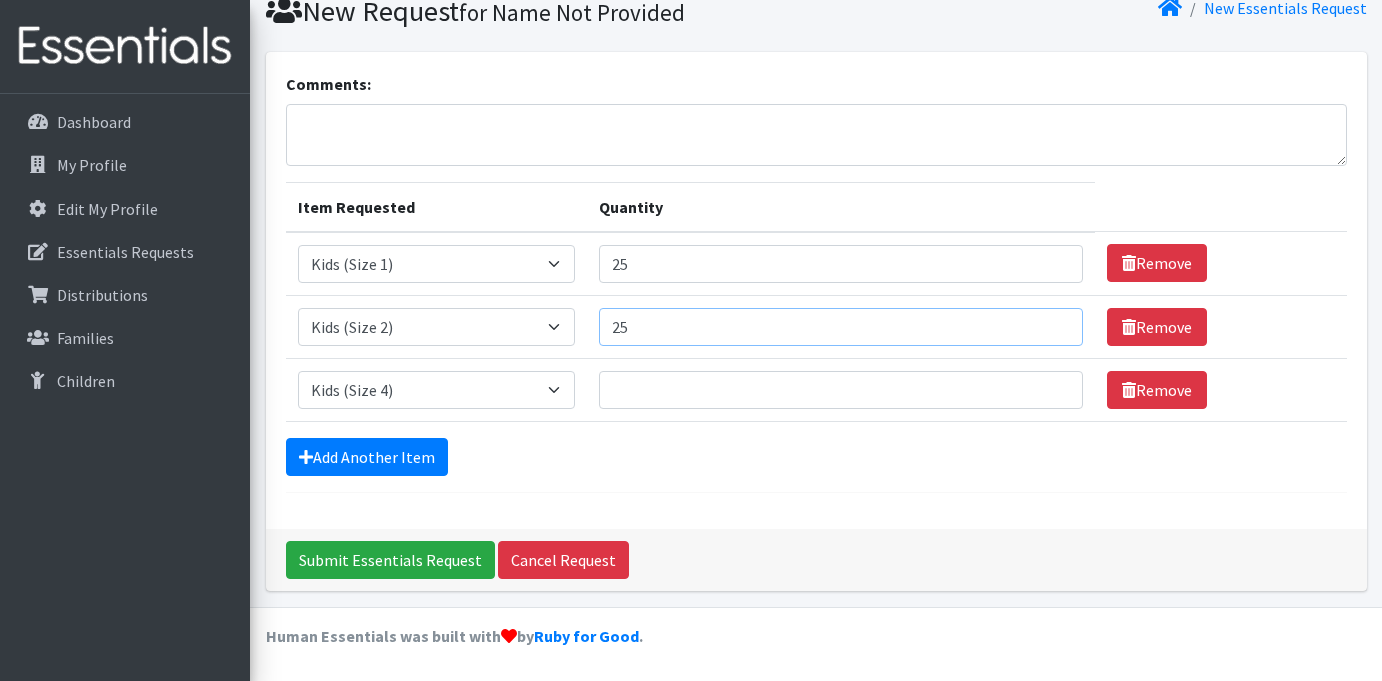 type on "25" 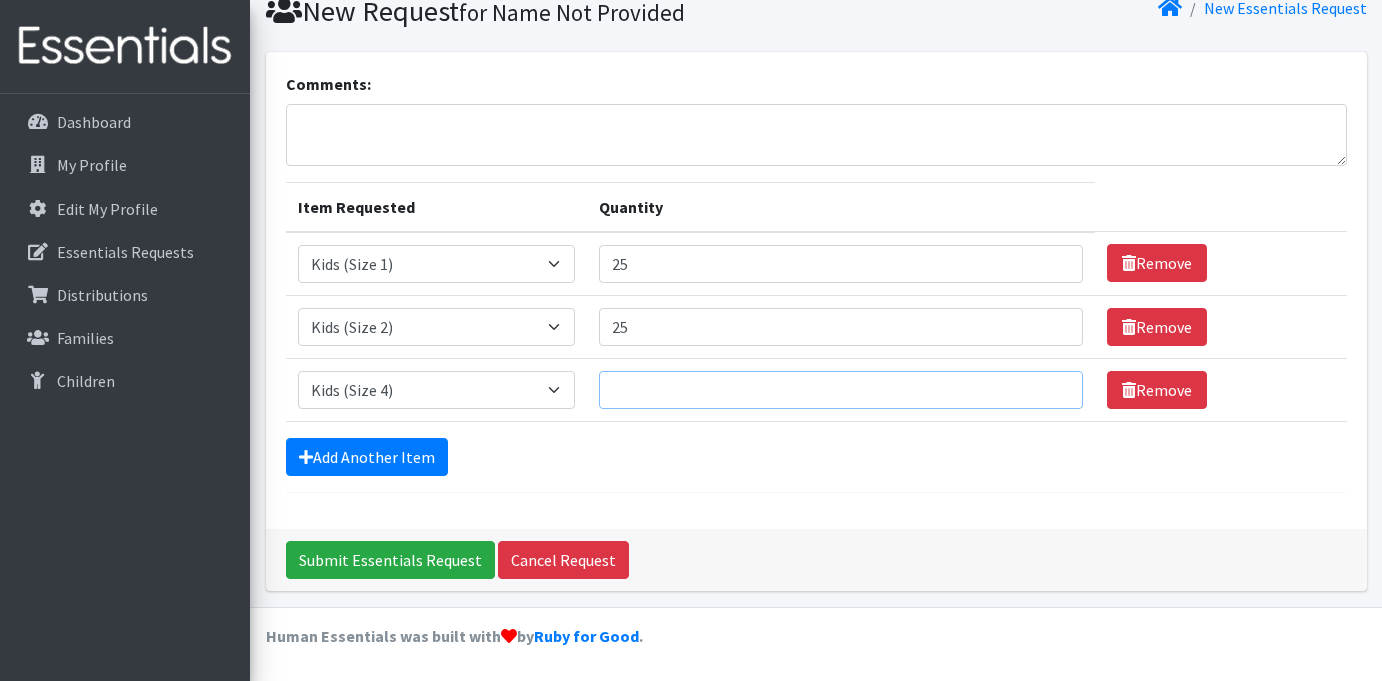 click on "Quantity" at bounding box center [841, 390] 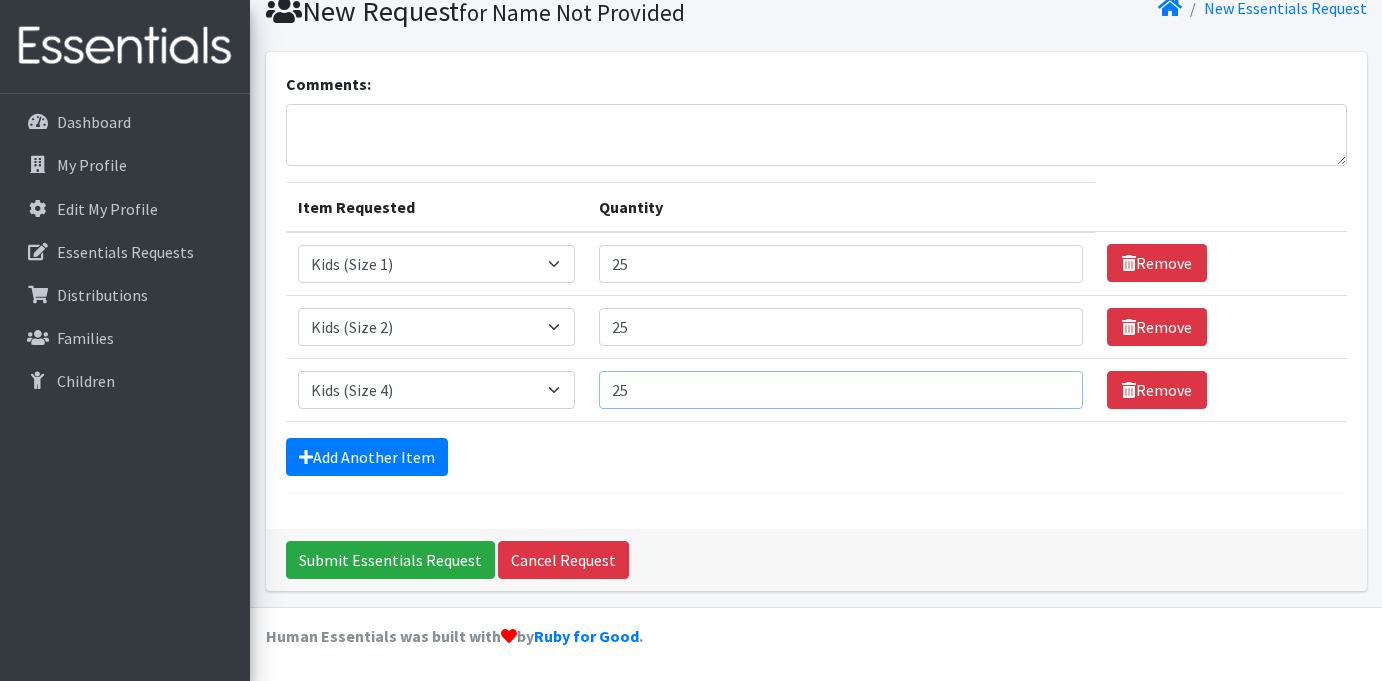 type on "25" 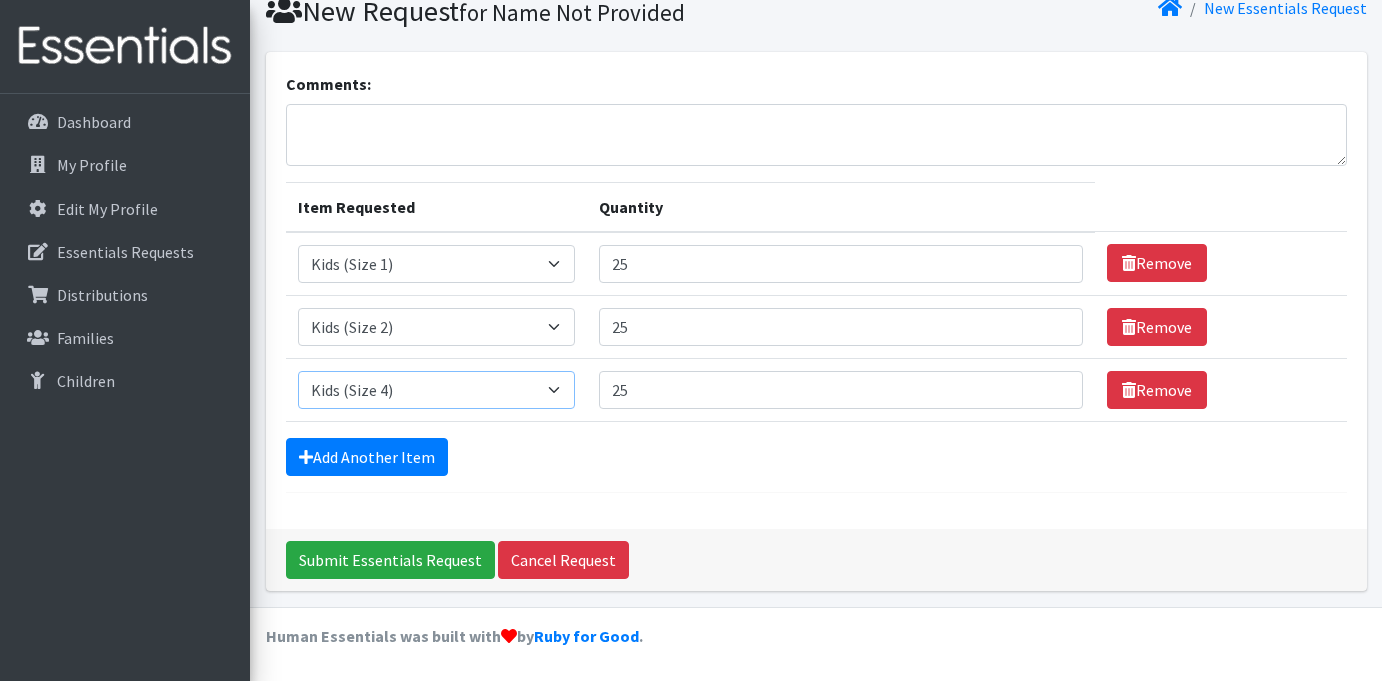 click on "Select an item
Kids (Size 1)
Kids (Size 2)
Kids (Size 3)
Kids (Size 4)
Kids (Size 5)
Kids (Size 6)
Kids (Size 7)" at bounding box center [437, 390] 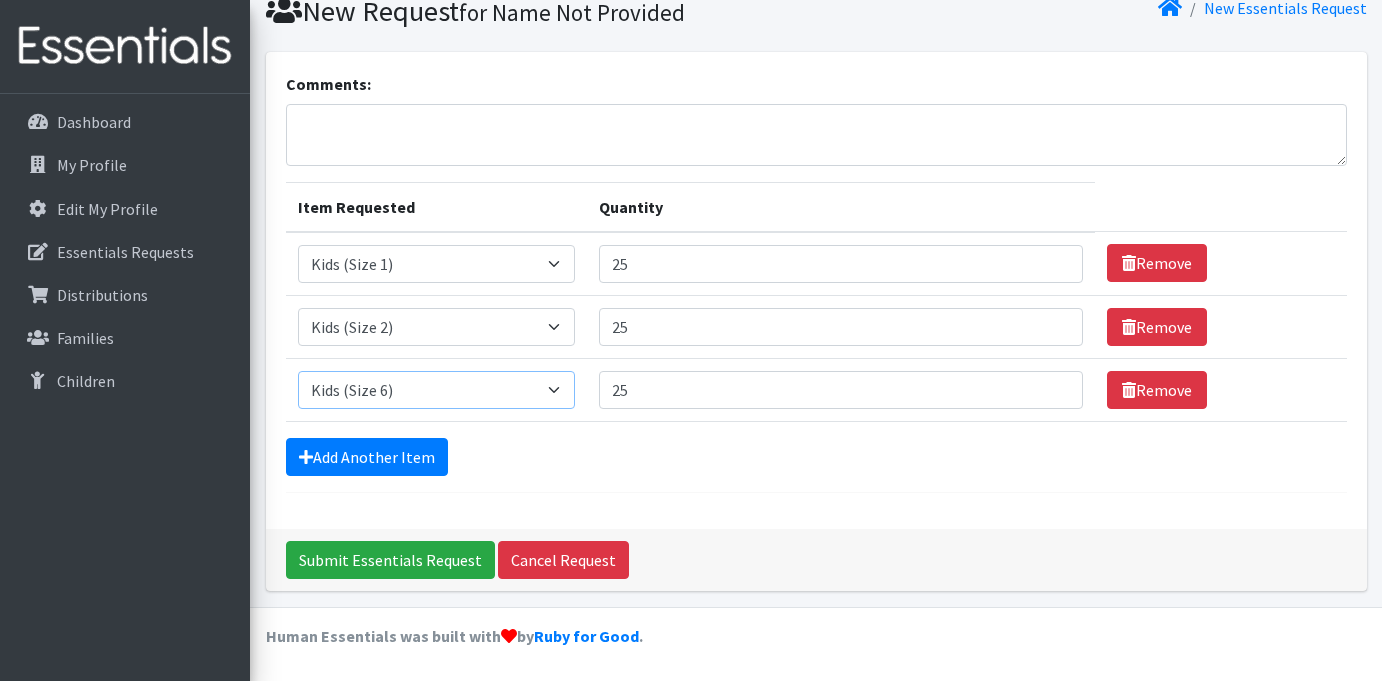click on "Select an item
Kids (Size 1)
Kids (Size 2)
Kids (Size 3)
Kids (Size 4)
Kids (Size 5)
Kids (Size 6)
Kids (Size 7)" at bounding box center (437, 390) 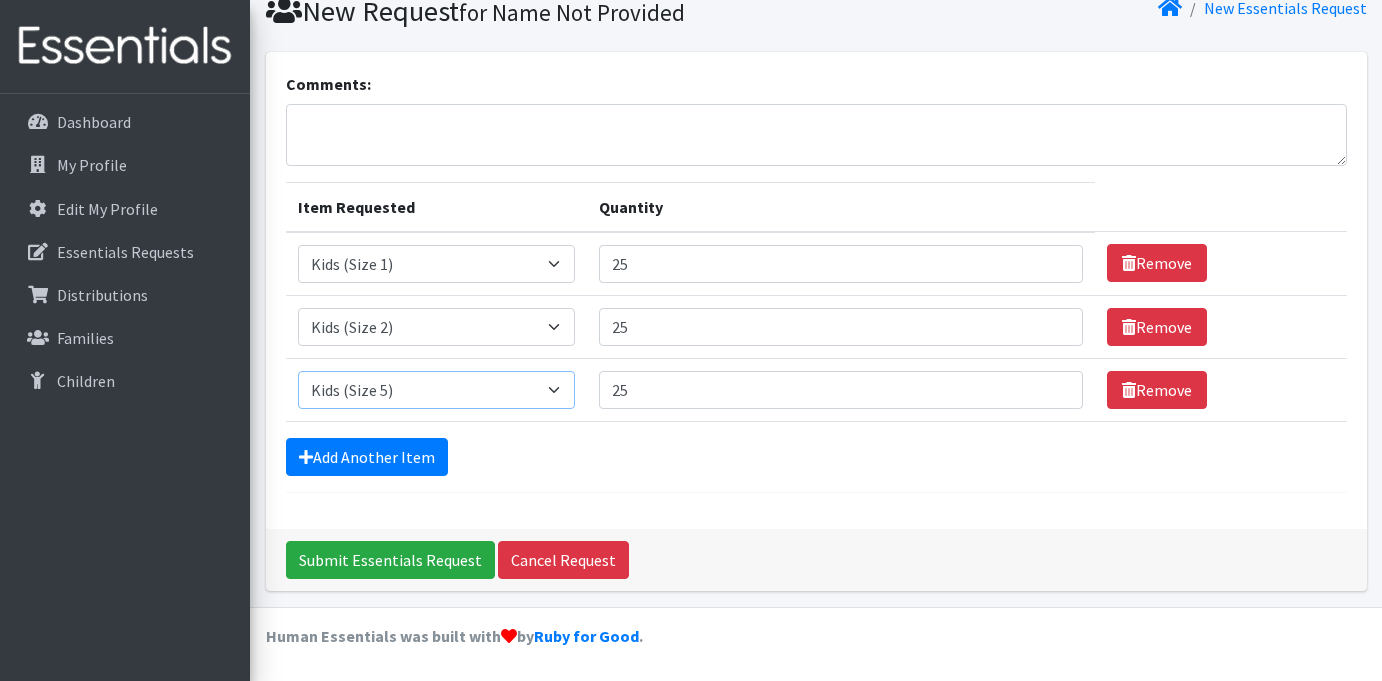 click on "Select an item
Kids (Size 1)
Kids (Size 2)
Kids (Size 3)
Kids (Size 4)
Kids (Size 5)
Kids (Size 6)
Kids (Size 7)" at bounding box center (437, 390) 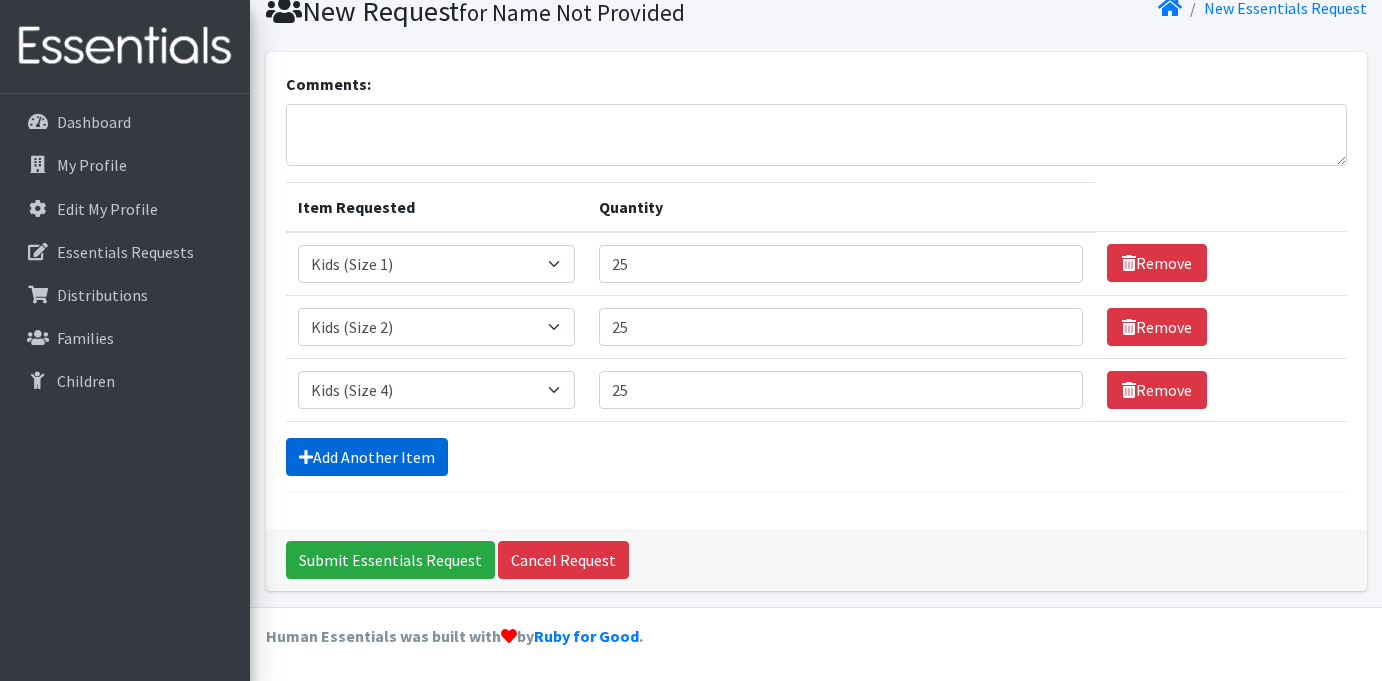 click on "Add Another Item" at bounding box center (367, 457) 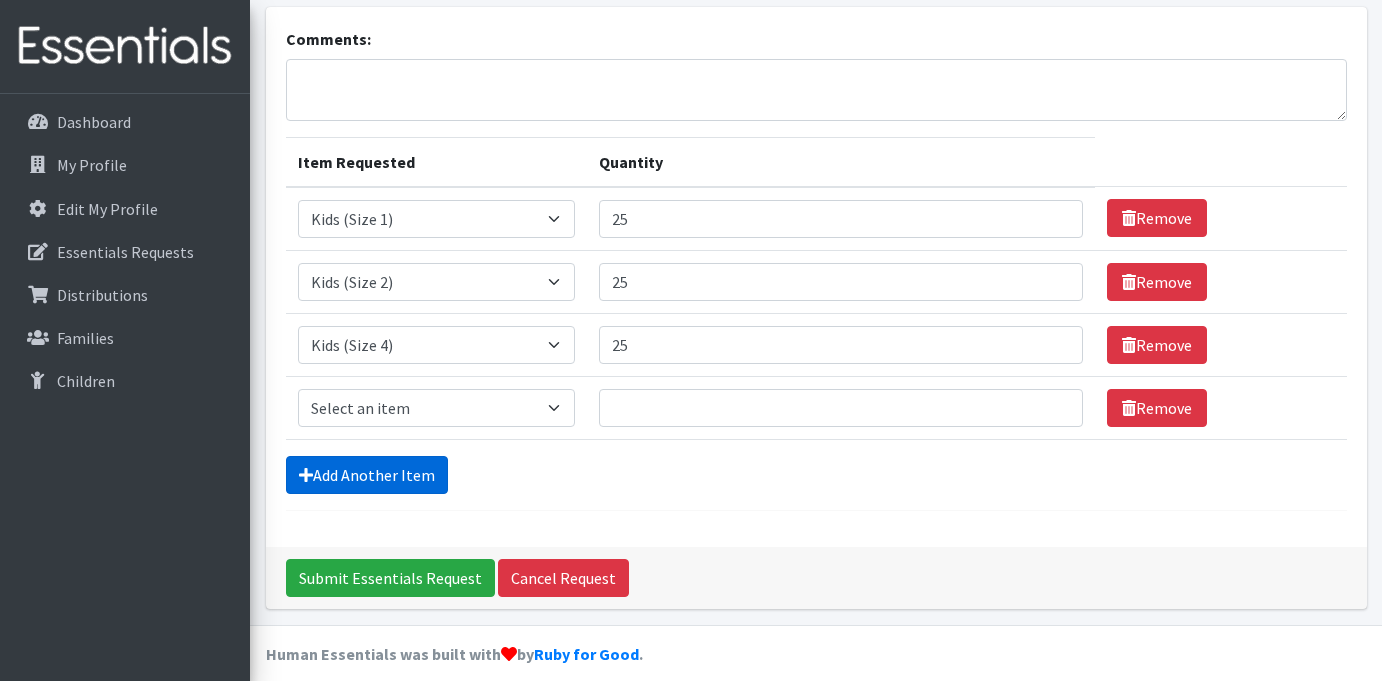 scroll, scrollTop: 141, scrollLeft: 0, axis: vertical 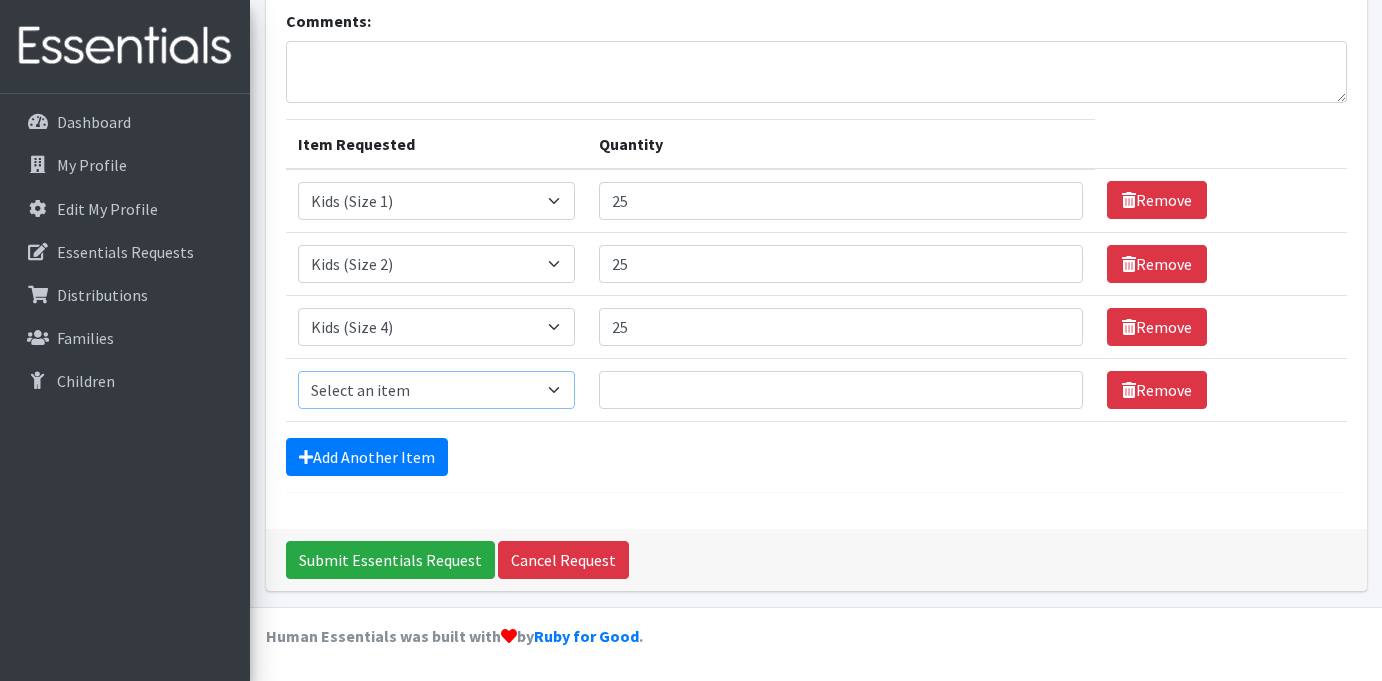 click on "Select an item
Kids (Size 1)
Kids (Size 2)
Kids (Size 3)
Kids (Size 4)
Kids (Size 5)
Kids (Size 6)
Kids (Size 7)" at bounding box center (437, 390) 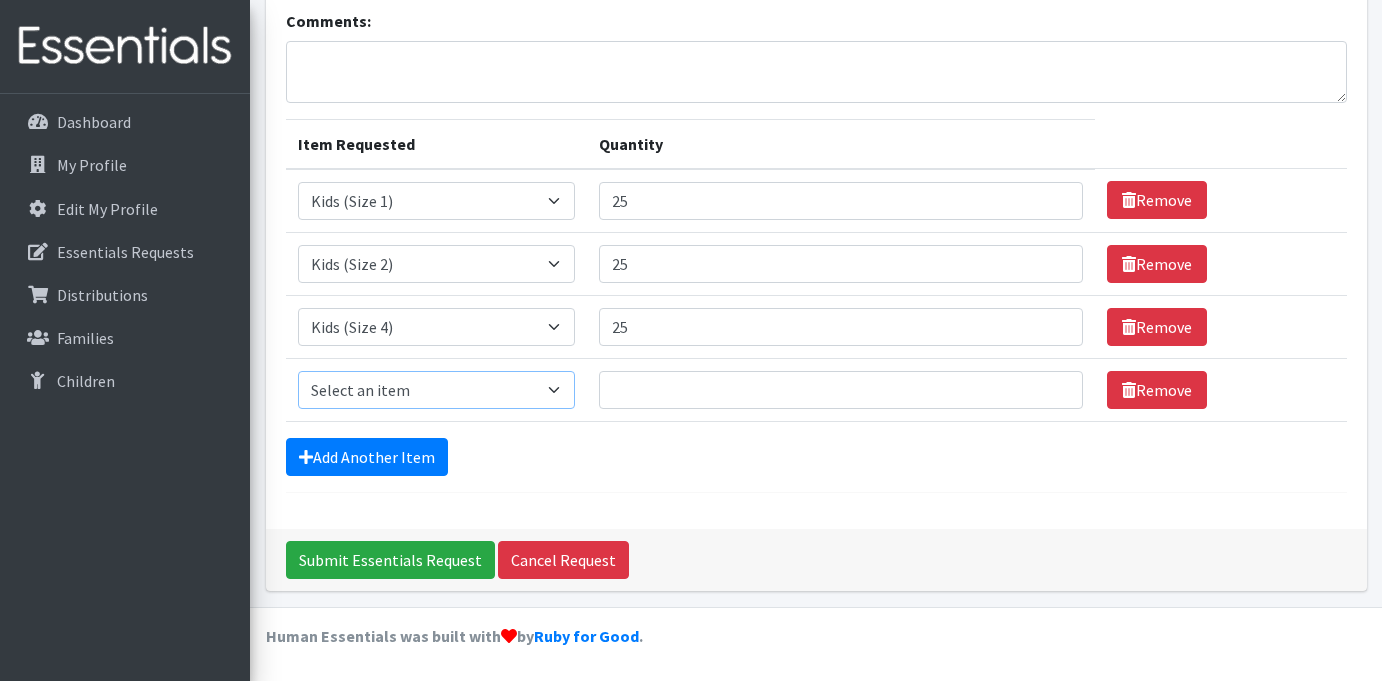 select on "2372" 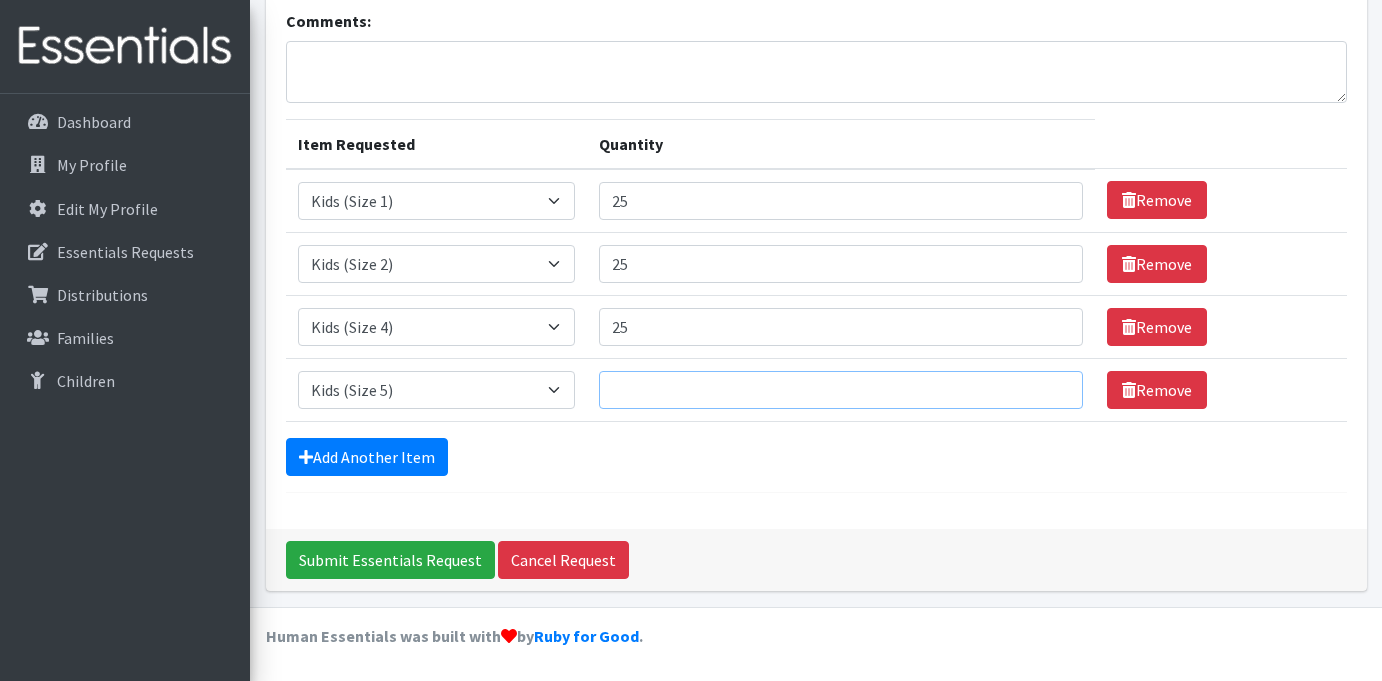 click on "Quantity" at bounding box center [841, 390] 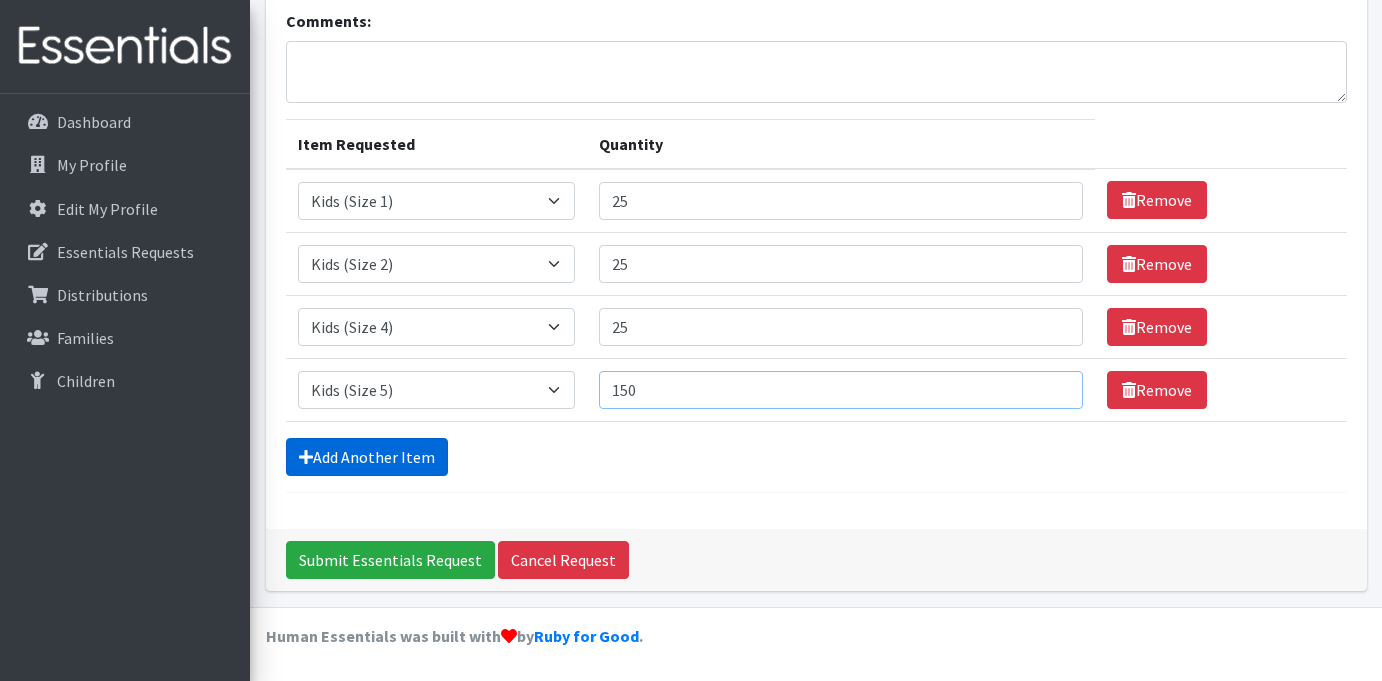 type on "150" 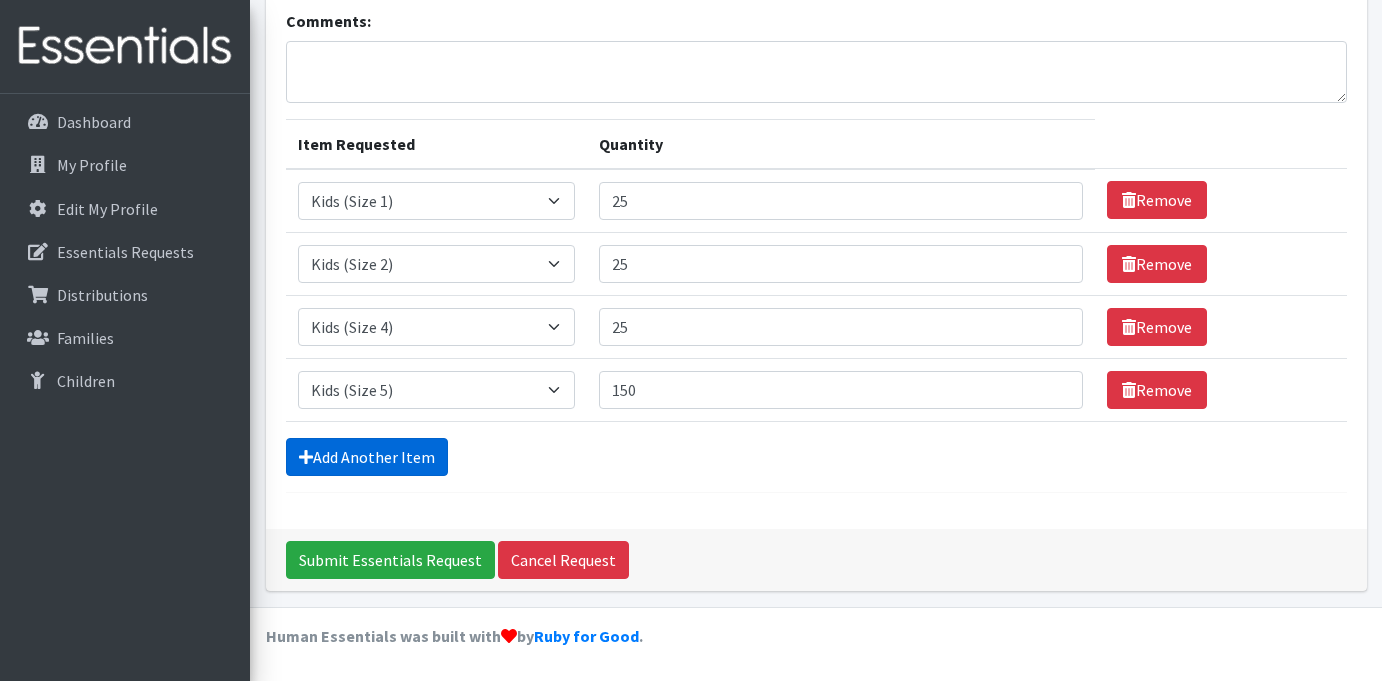 click on "Add Another Item" at bounding box center (367, 457) 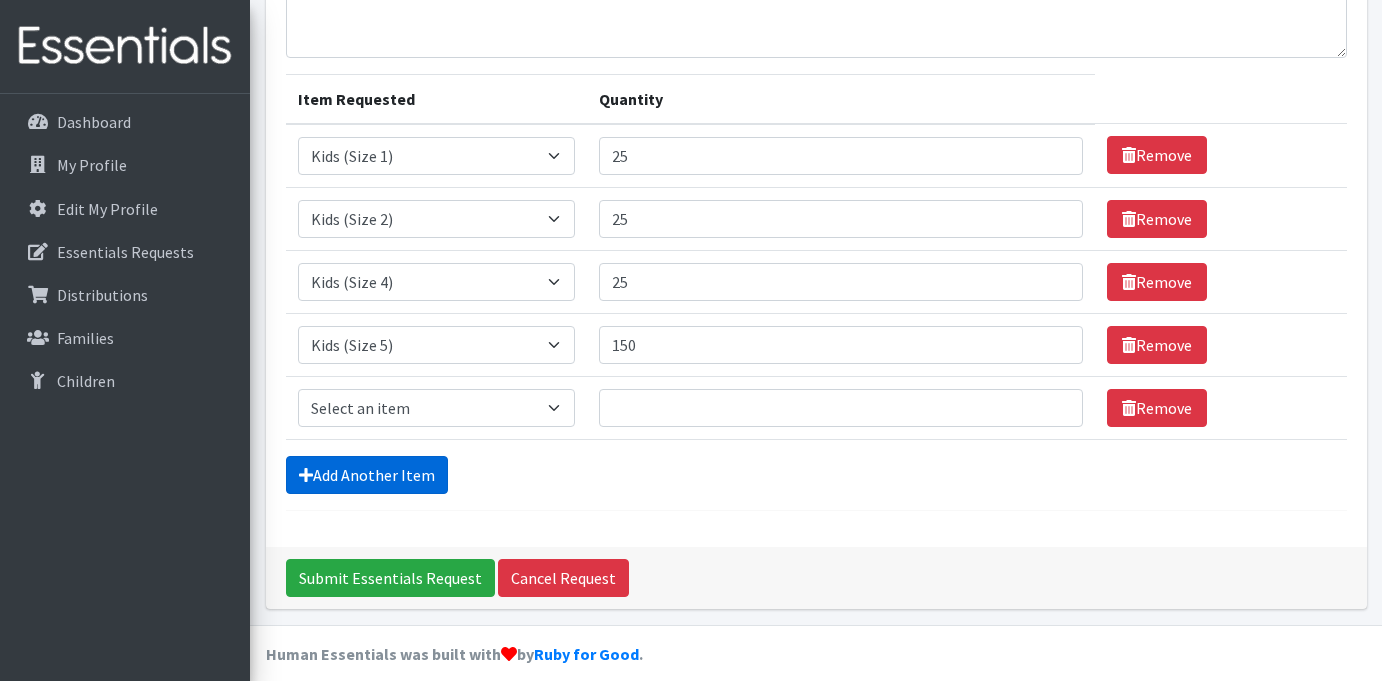 scroll, scrollTop: 204, scrollLeft: 0, axis: vertical 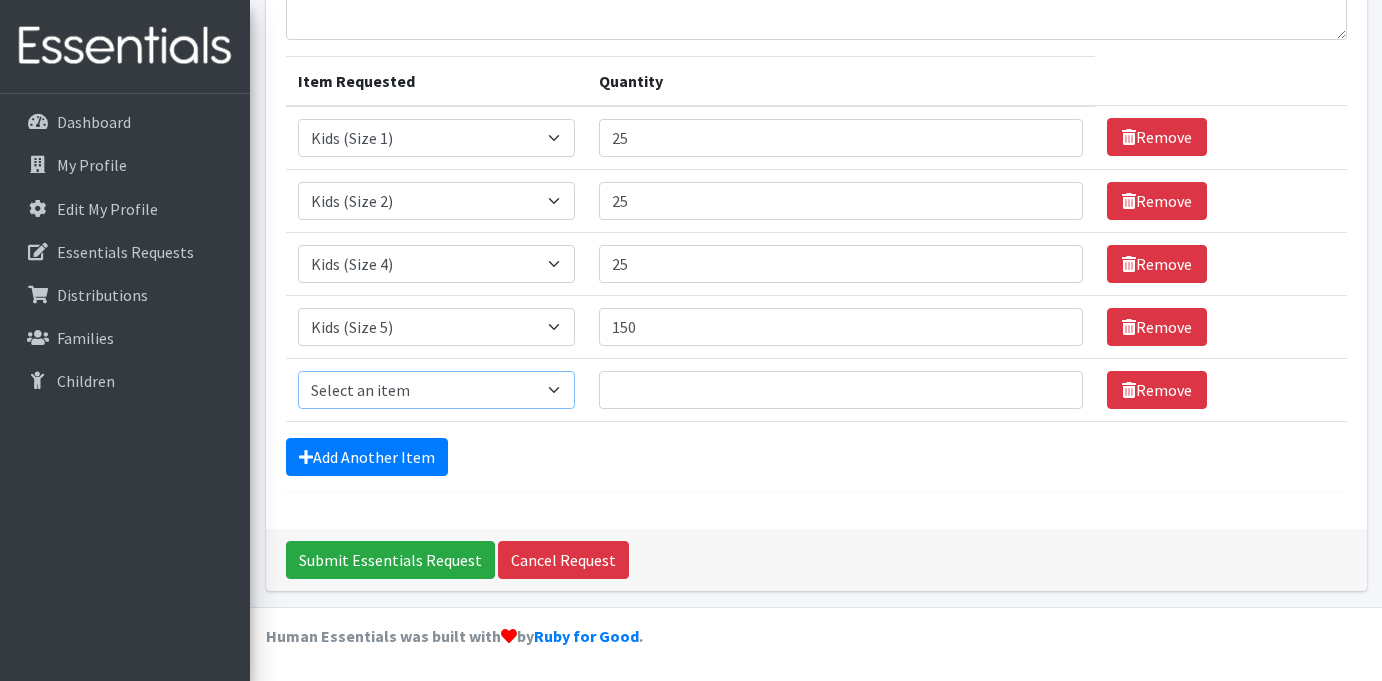 click on "Select an item
Kids (Size 1)
Kids (Size 2)
Kids (Size 3)
Kids (Size 4)
Kids (Size 5)
Kids (Size 6)
Kids (Size 7)" at bounding box center (437, 390) 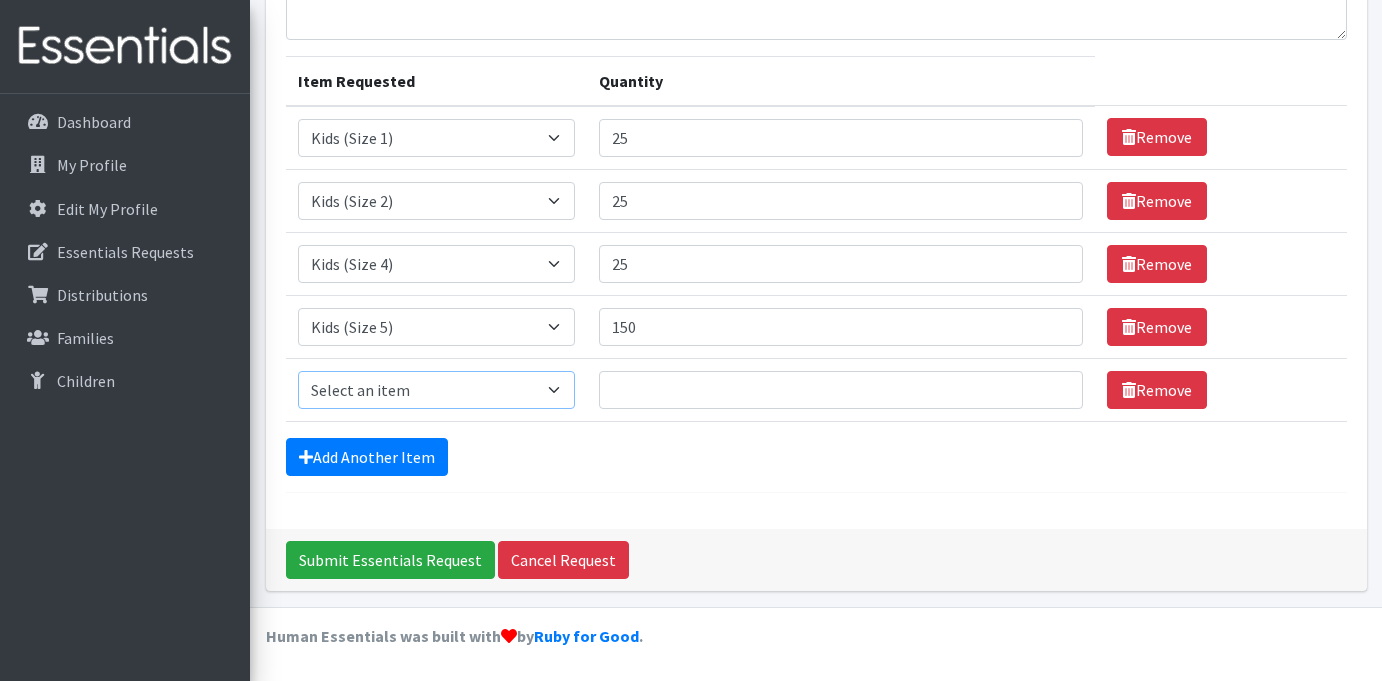 select on "2376" 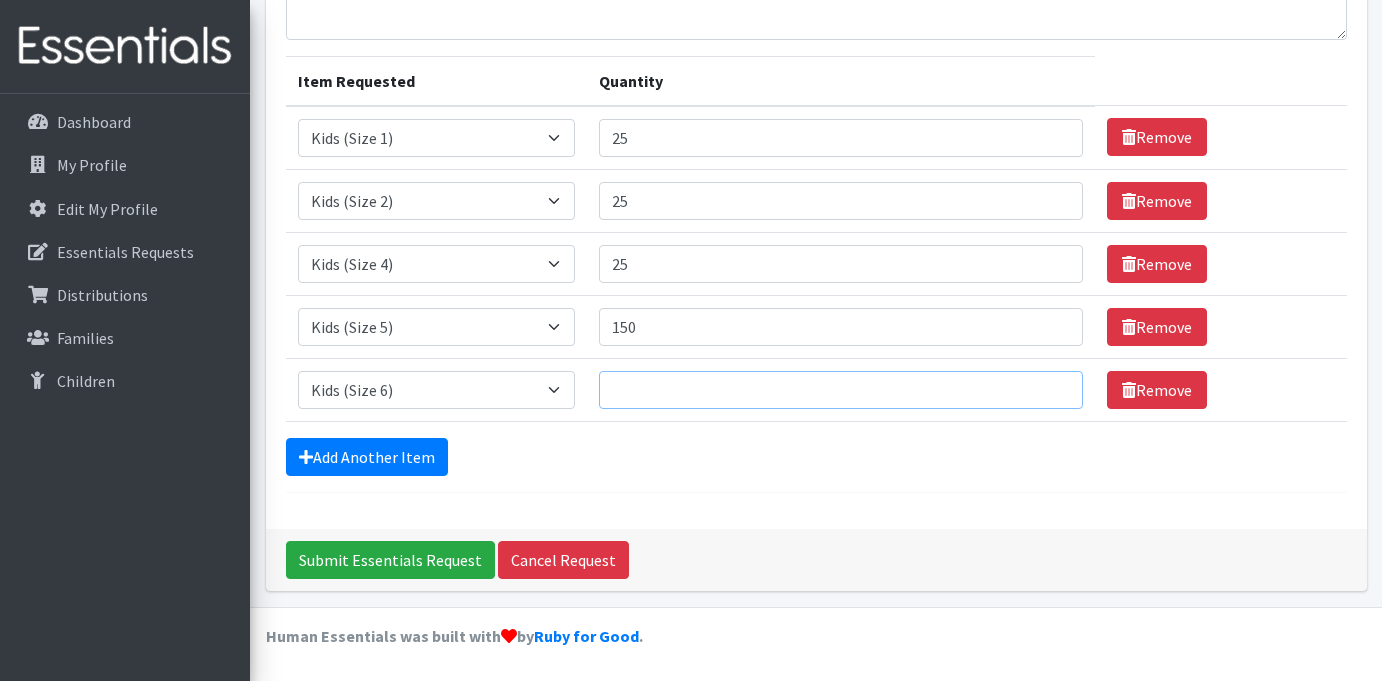 click on "Quantity" at bounding box center (841, 390) 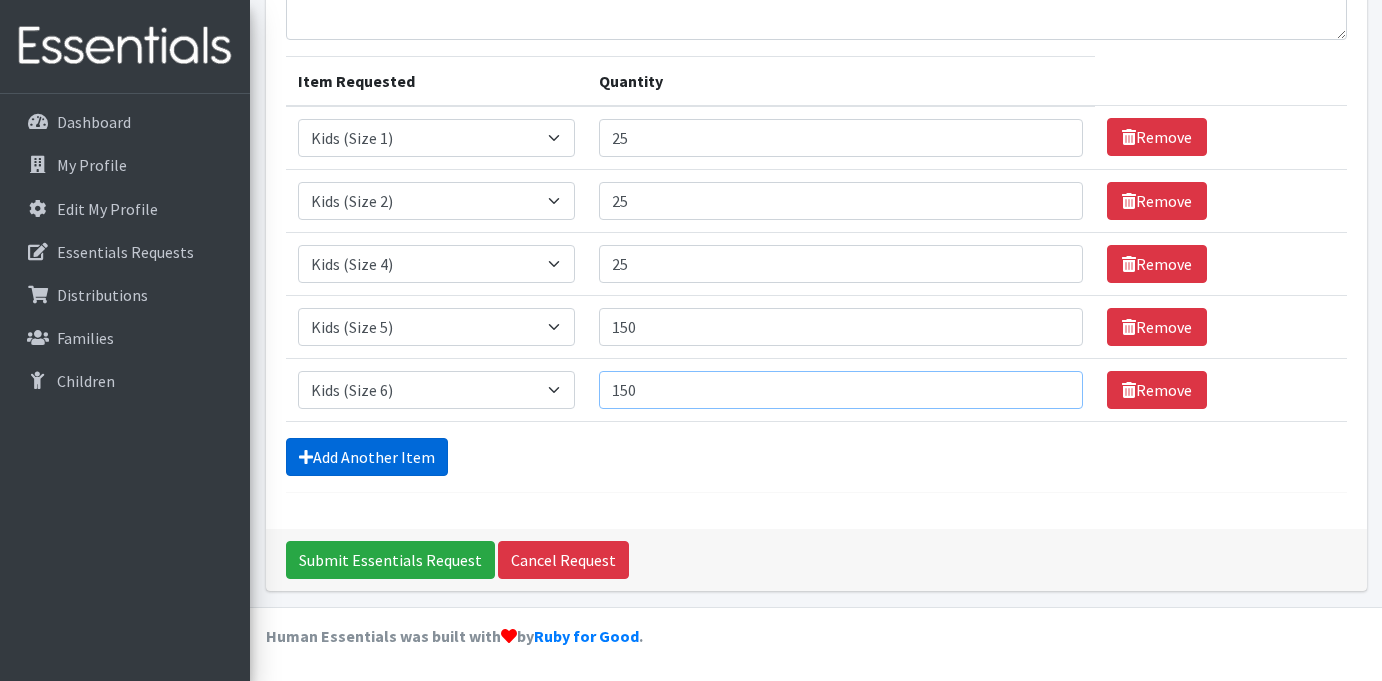 type on "150" 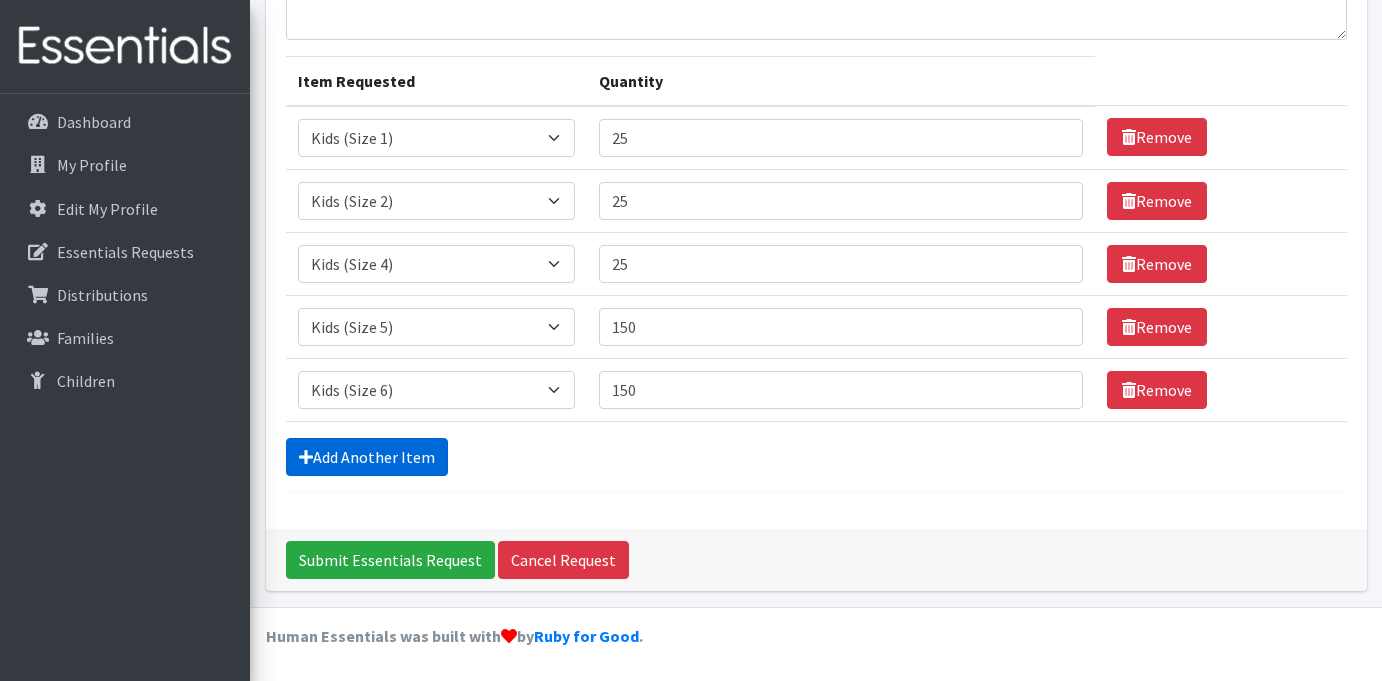 click on "Add Another Item" at bounding box center [367, 457] 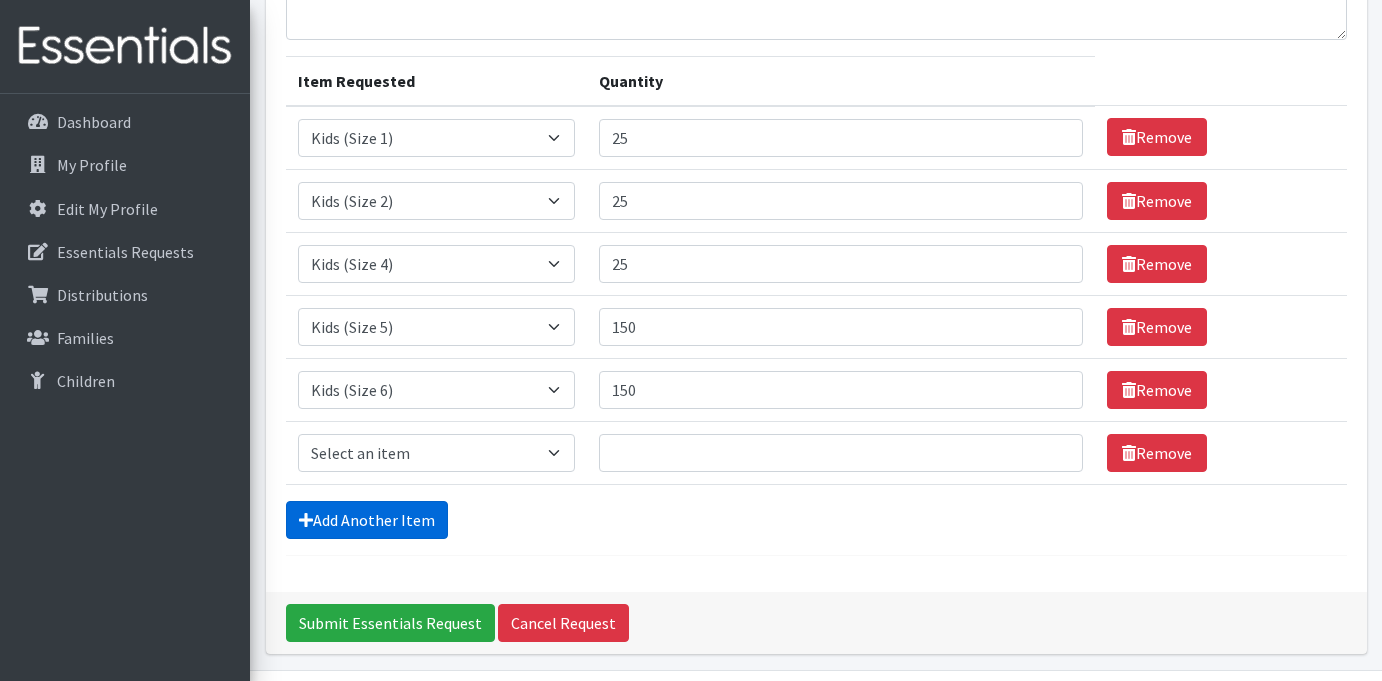 scroll, scrollTop: 267, scrollLeft: 0, axis: vertical 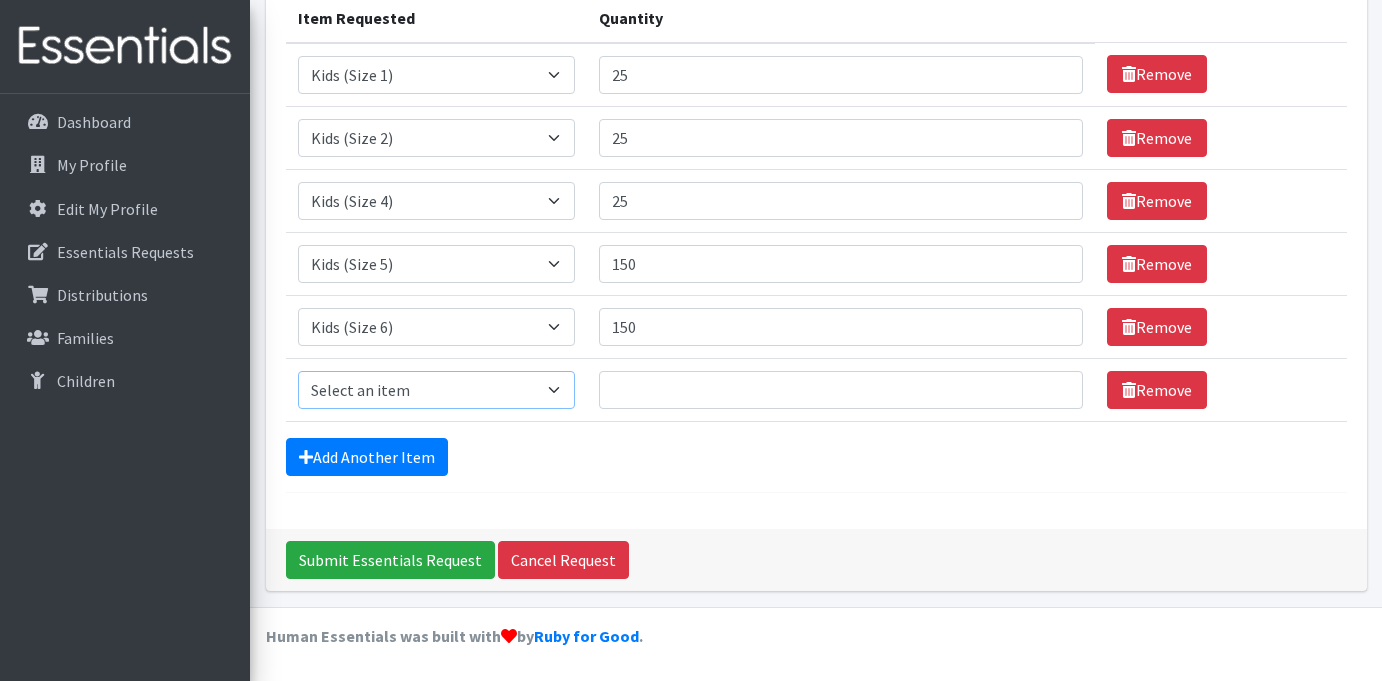 click on "Select an item
Kids (Size 1)
Kids (Size 2)
Kids (Size 3)
Kids (Size 4)
Kids (Size 5)
Kids (Size 6)
Kids (Size 7)" at bounding box center [437, 390] 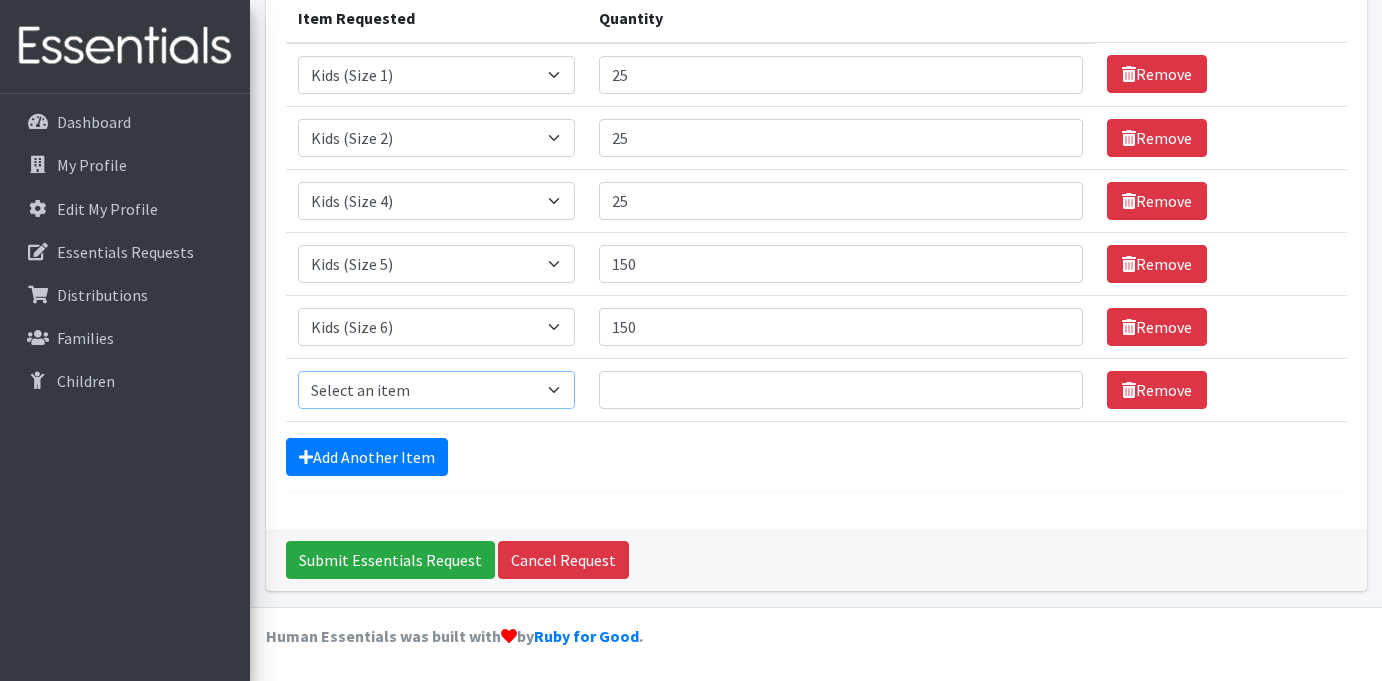 select on "2374" 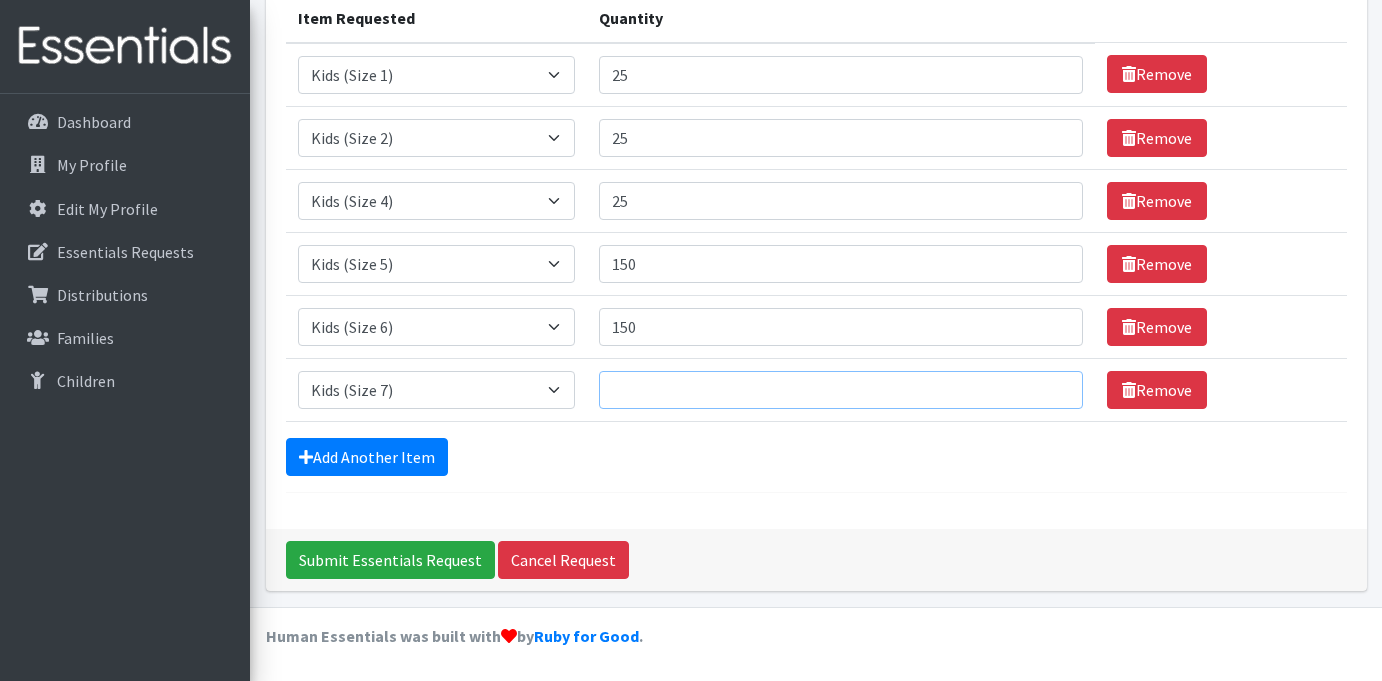 click on "Quantity" at bounding box center (841, 390) 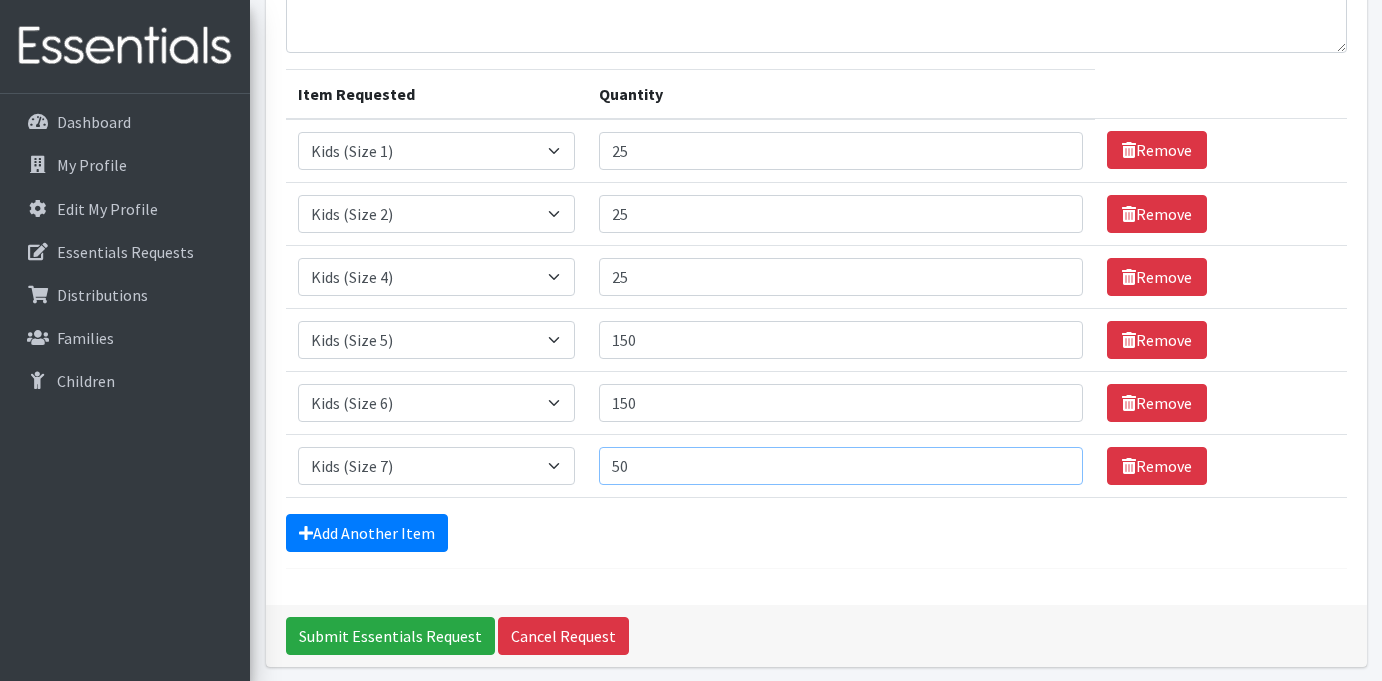 scroll, scrollTop: 184, scrollLeft: 0, axis: vertical 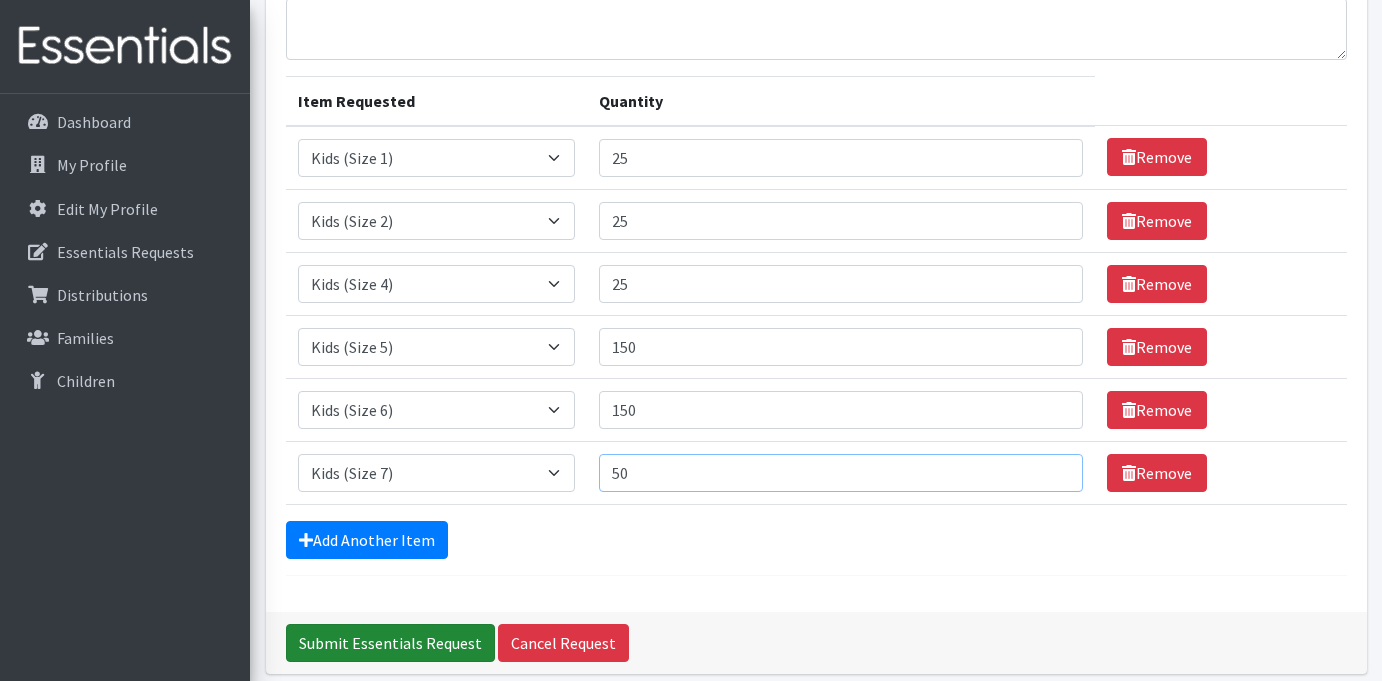 type on "50" 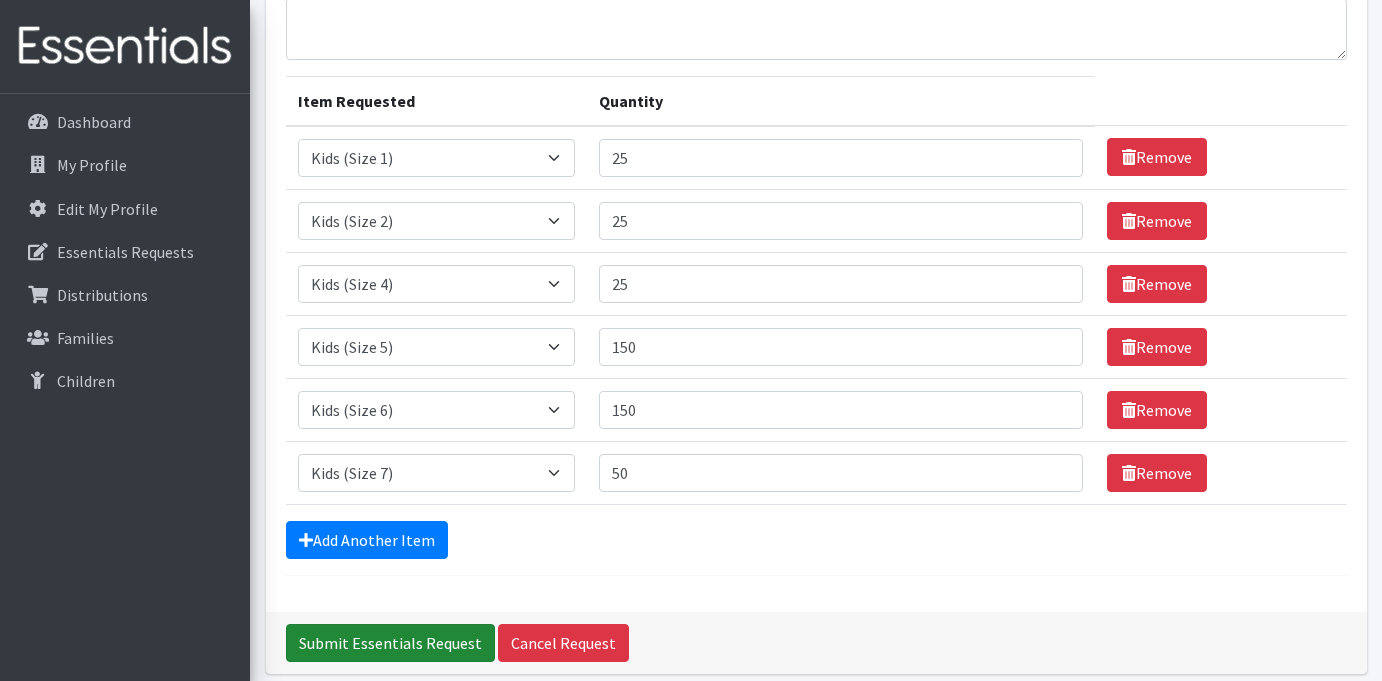 click on "Submit Essentials Request" at bounding box center (390, 643) 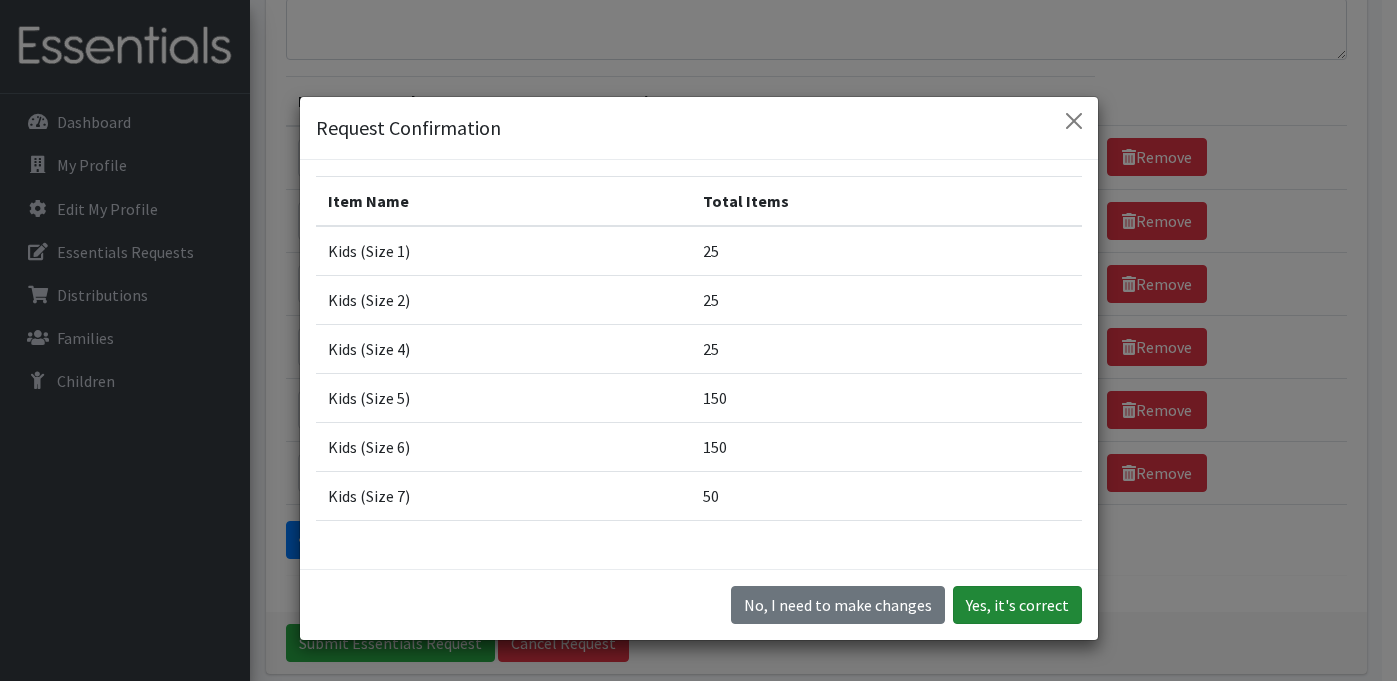 click on "Yes, it's correct" at bounding box center (1017, 605) 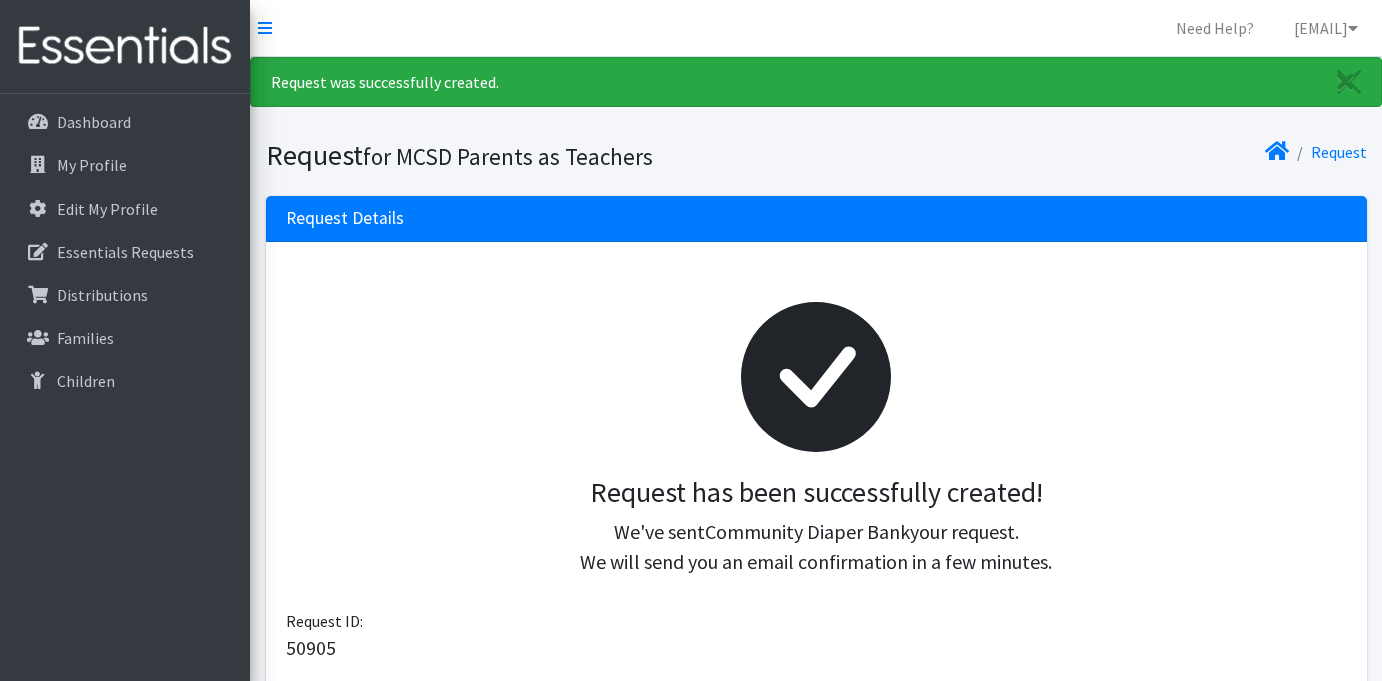 scroll, scrollTop: 0, scrollLeft: 0, axis: both 